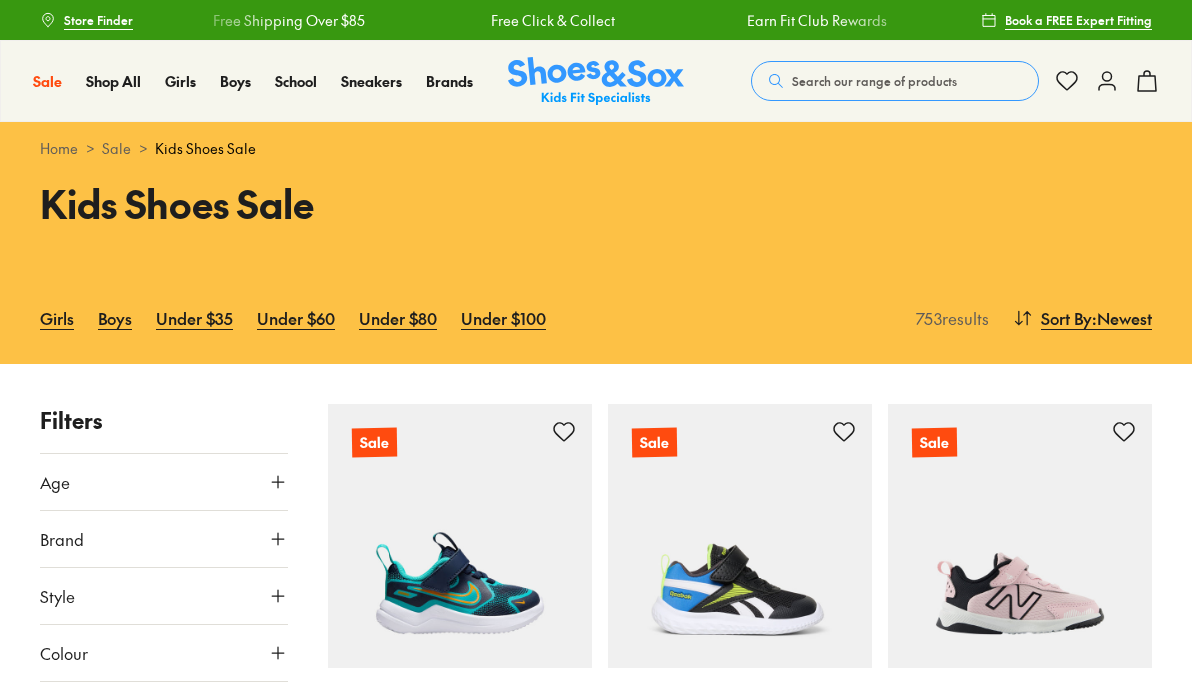 scroll, scrollTop: 0, scrollLeft: 0, axis: both 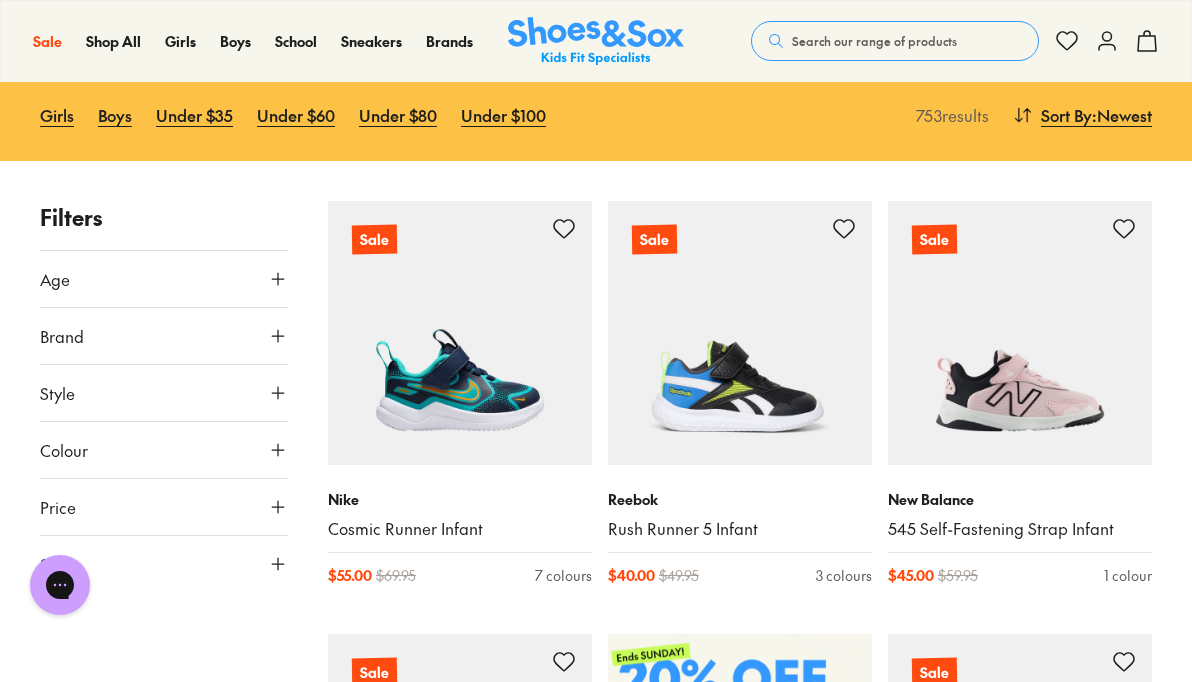 click 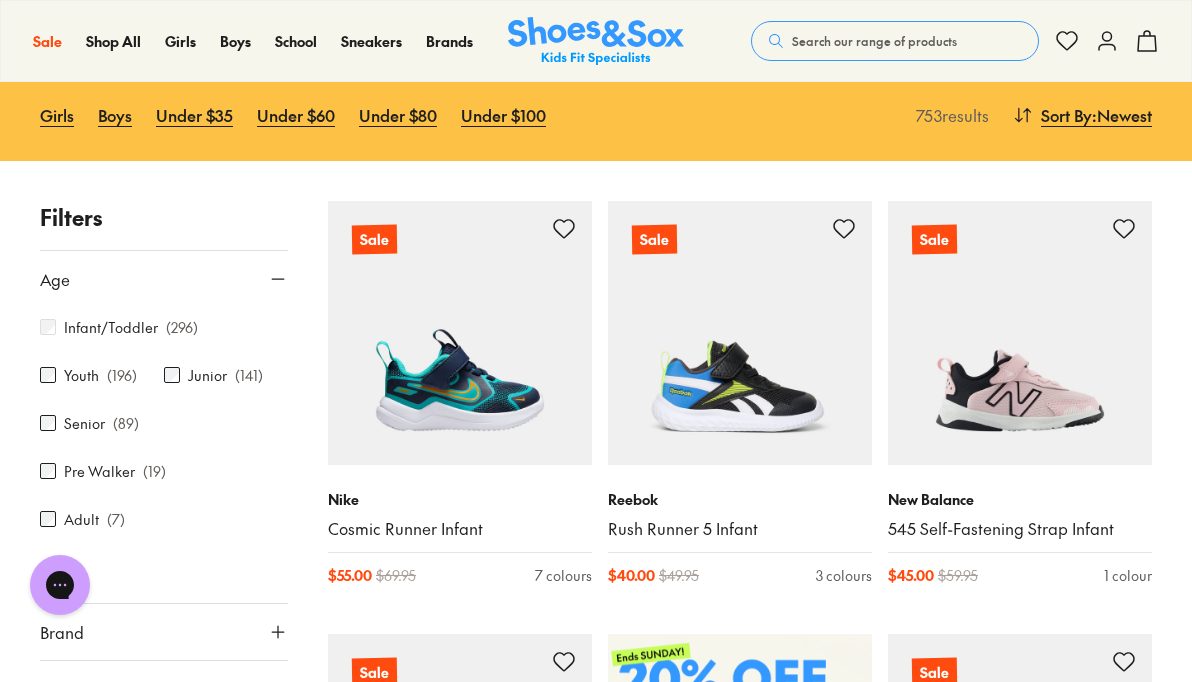 scroll, scrollTop: 96, scrollLeft: 0, axis: vertical 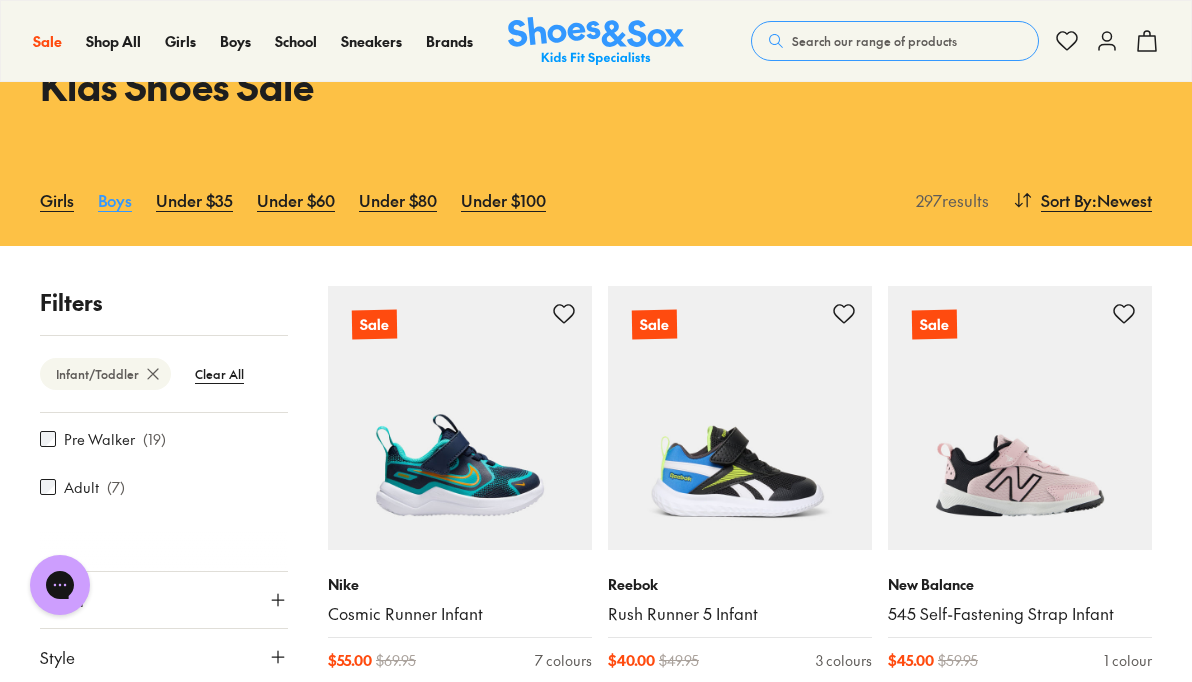 click on "Boys" at bounding box center [115, 200] 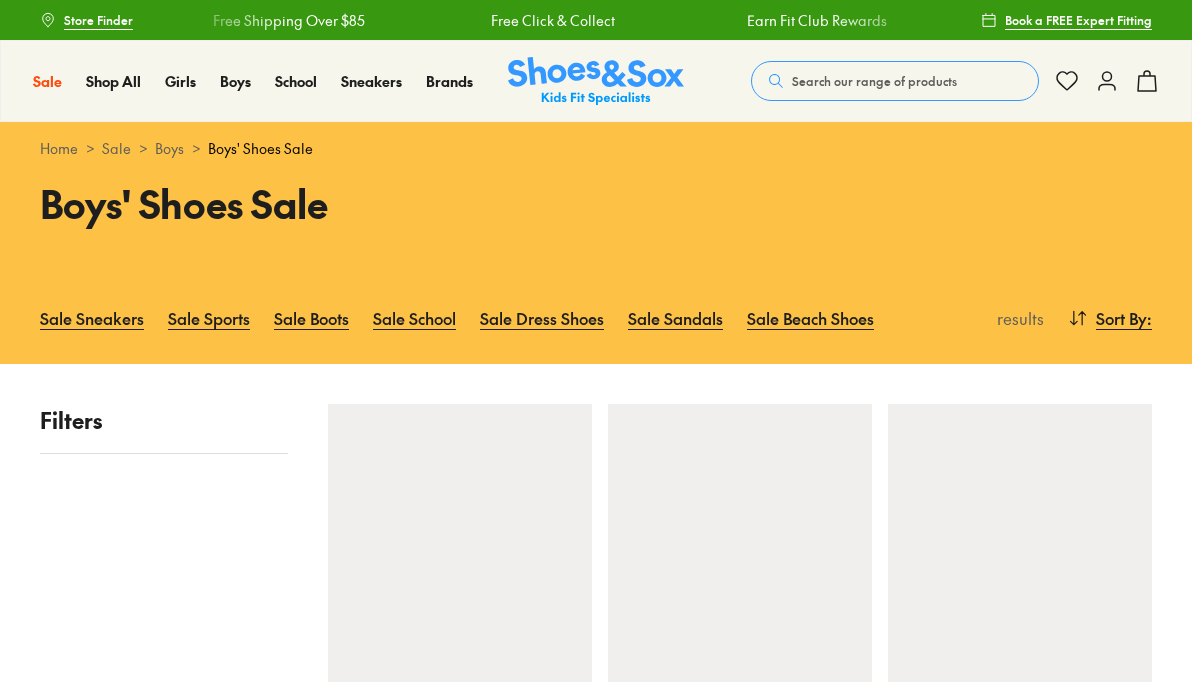 scroll, scrollTop: 0, scrollLeft: 0, axis: both 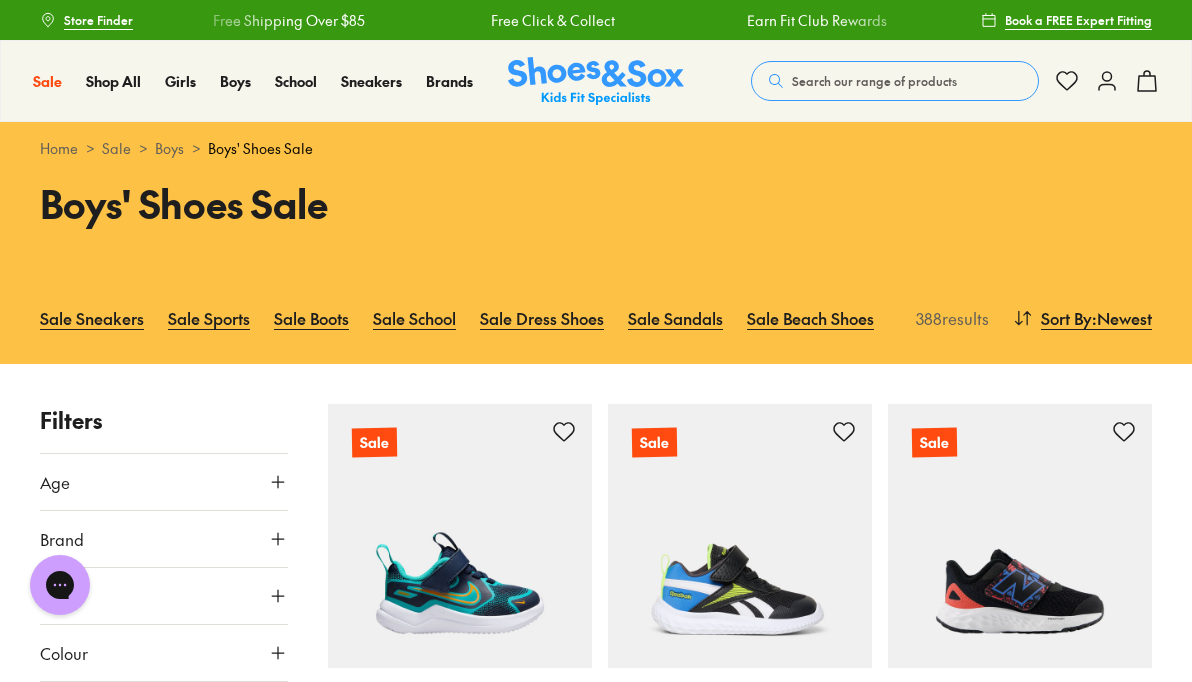 click 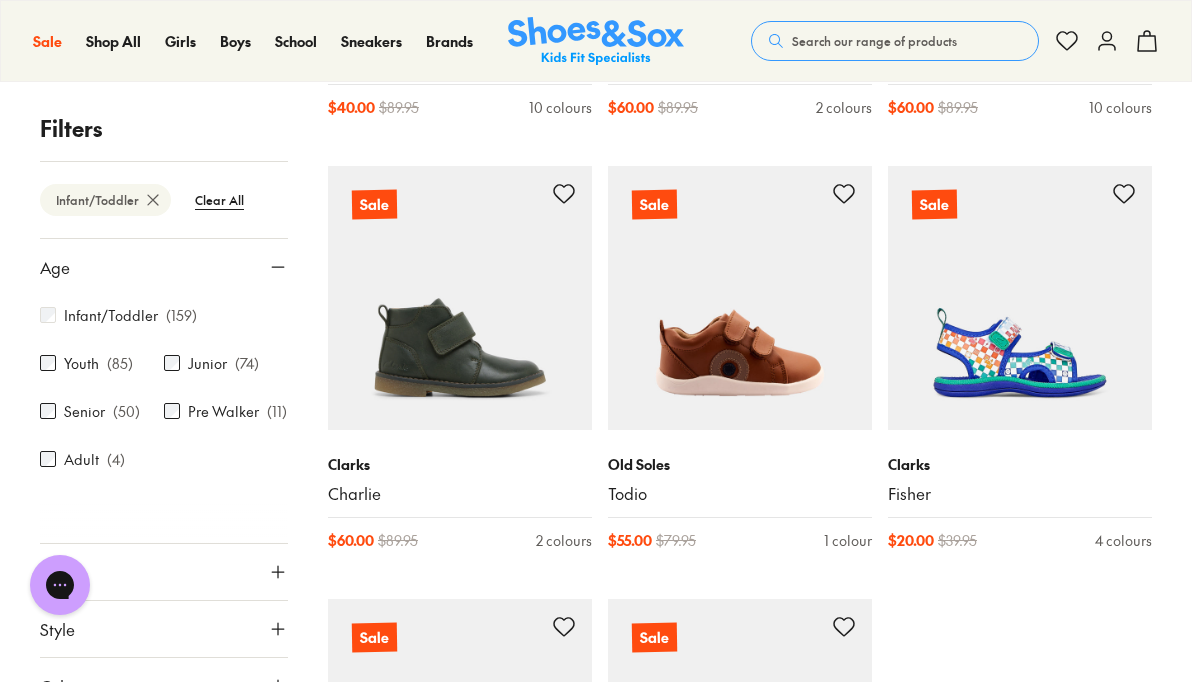 scroll, scrollTop: 4143, scrollLeft: 0, axis: vertical 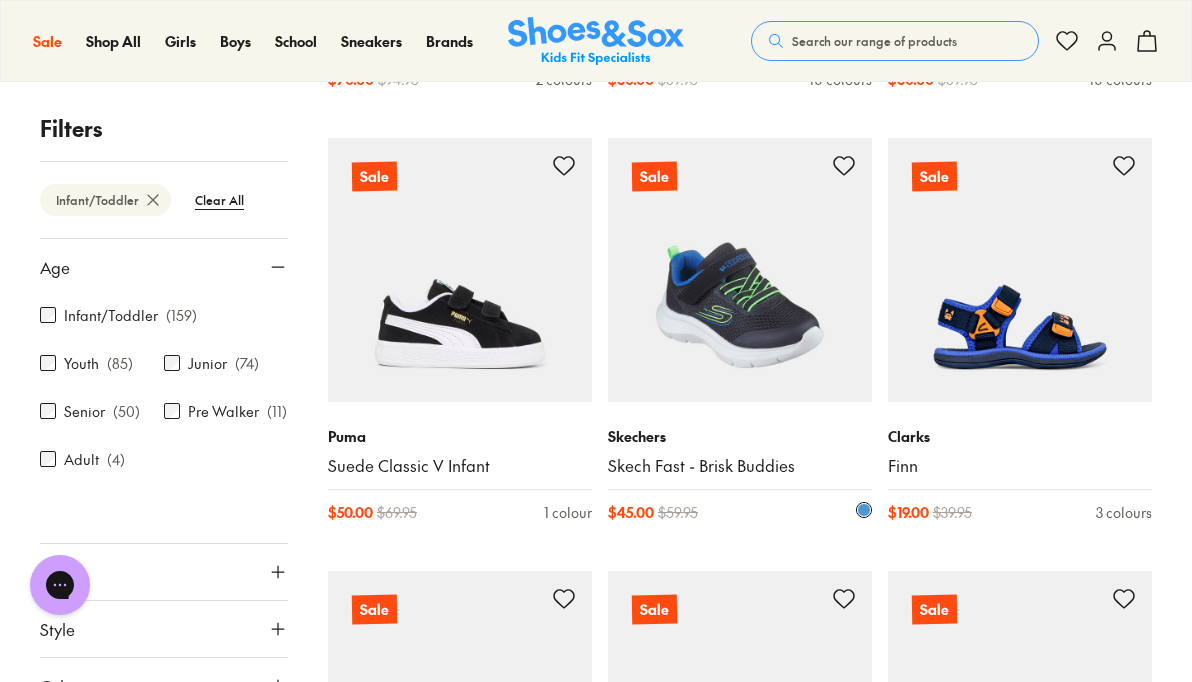 click at bounding box center [740, 270] 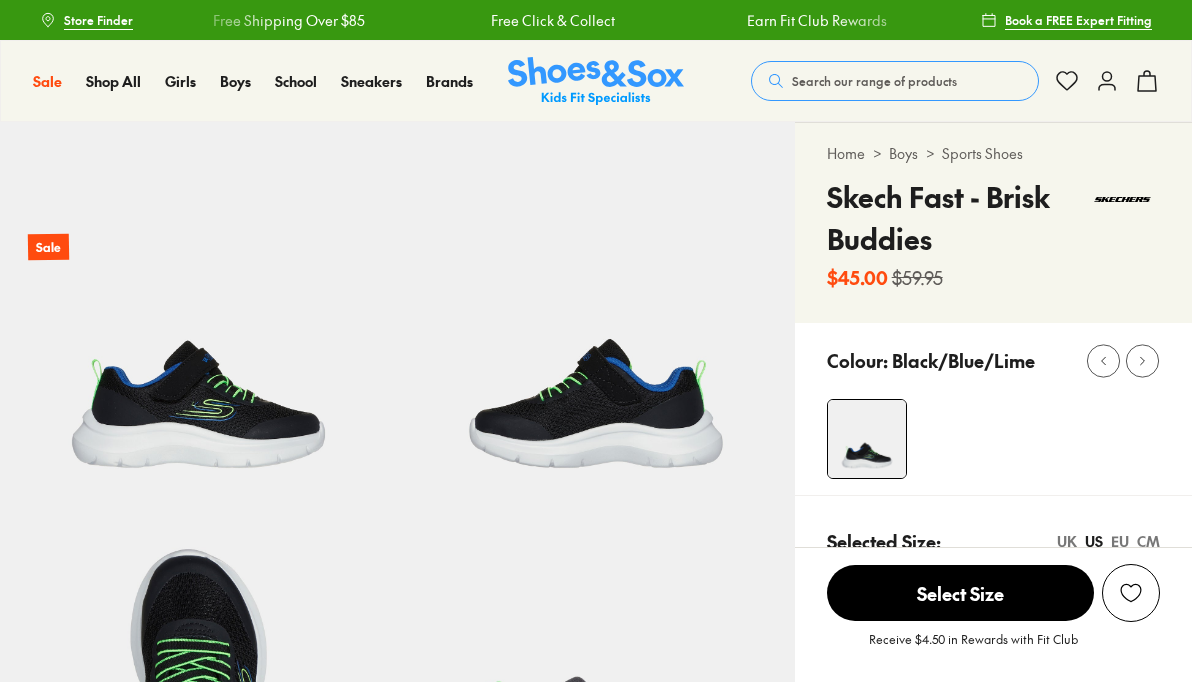 scroll, scrollTop: 0, scrollLeft: 0, axis: both 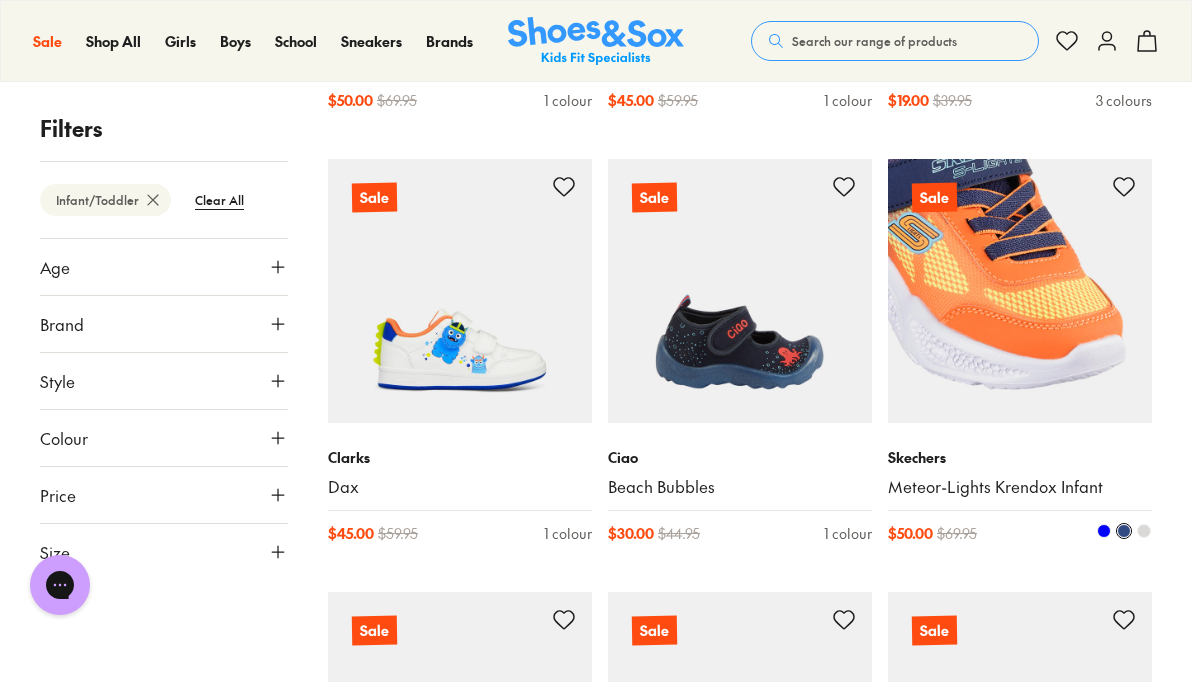 click at bounding box center (1020, 291) 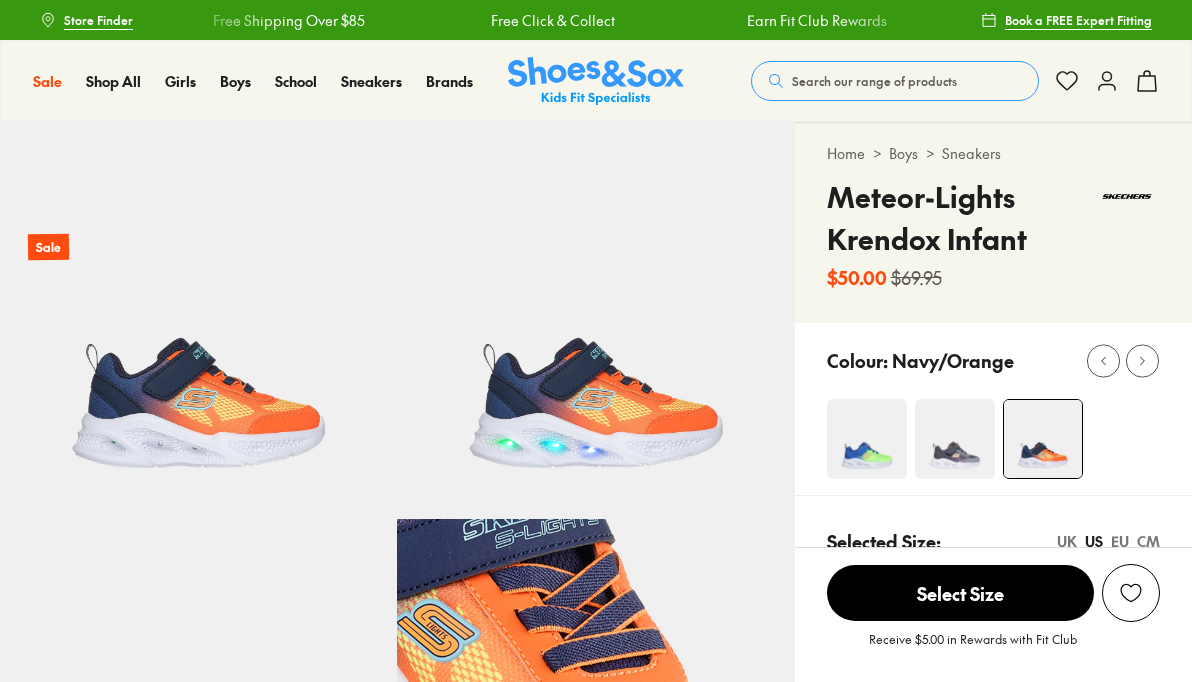 scroll, scrollTop: 0, scrollLeft: 0, axis: both 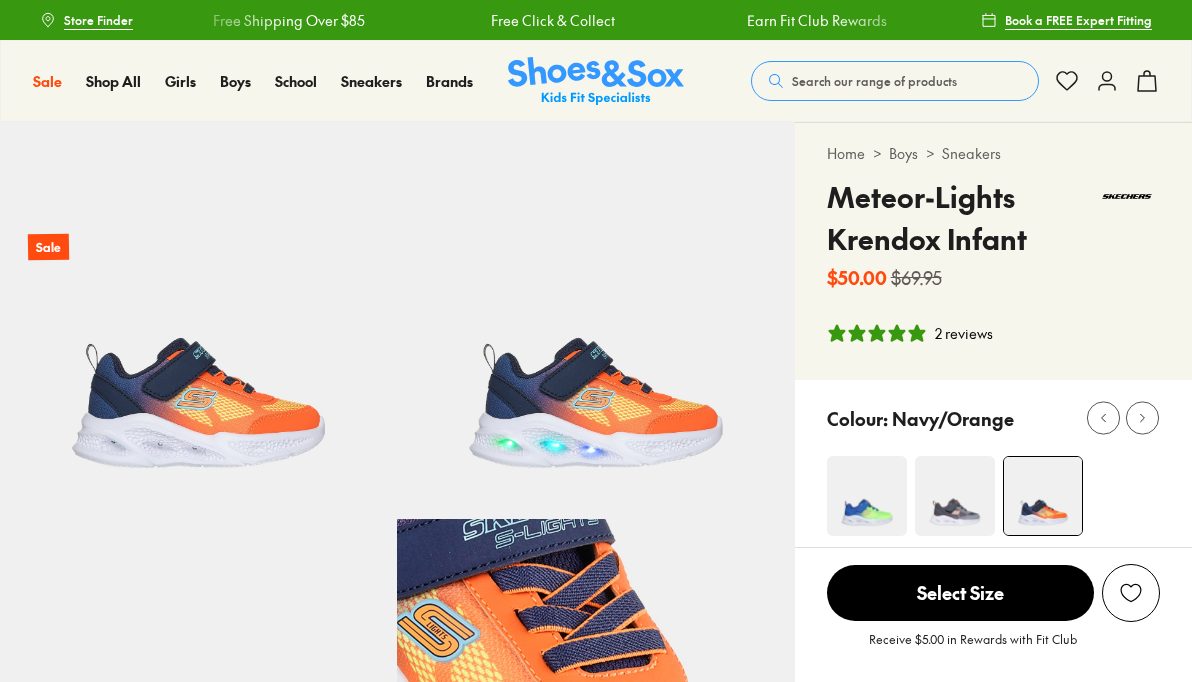 select on "*" 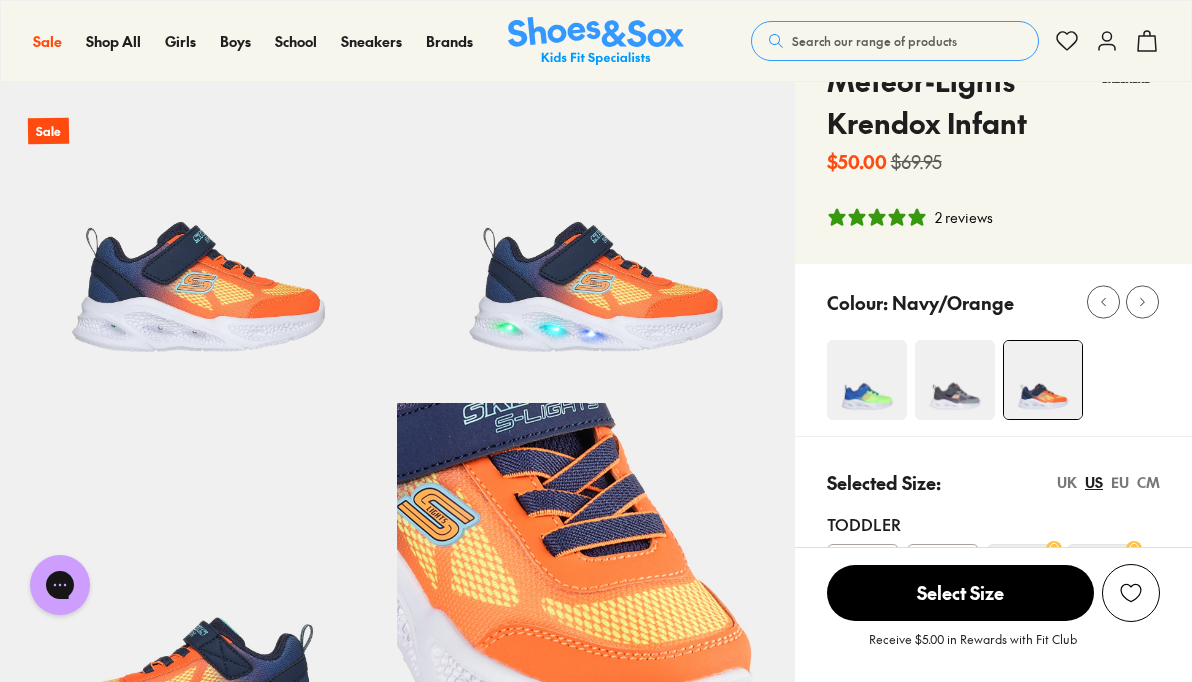 scroll, scrollTop: 119, scrollLeft: 0, axis: vertical 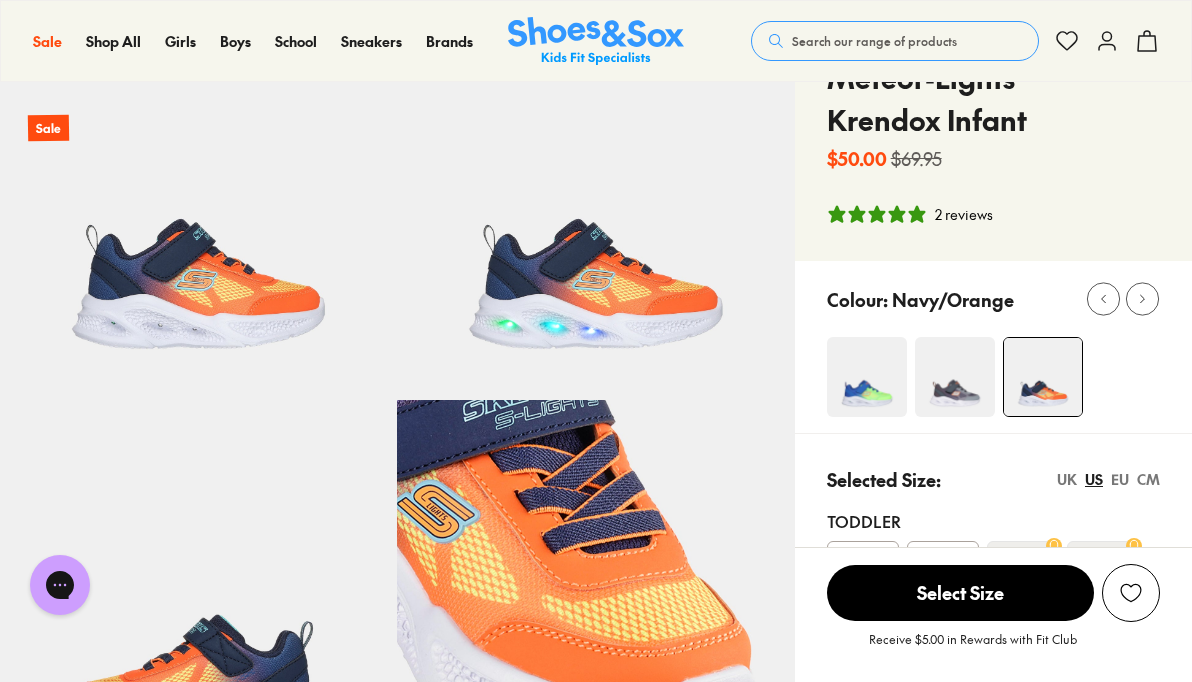 click at bounding box center [867, 377] 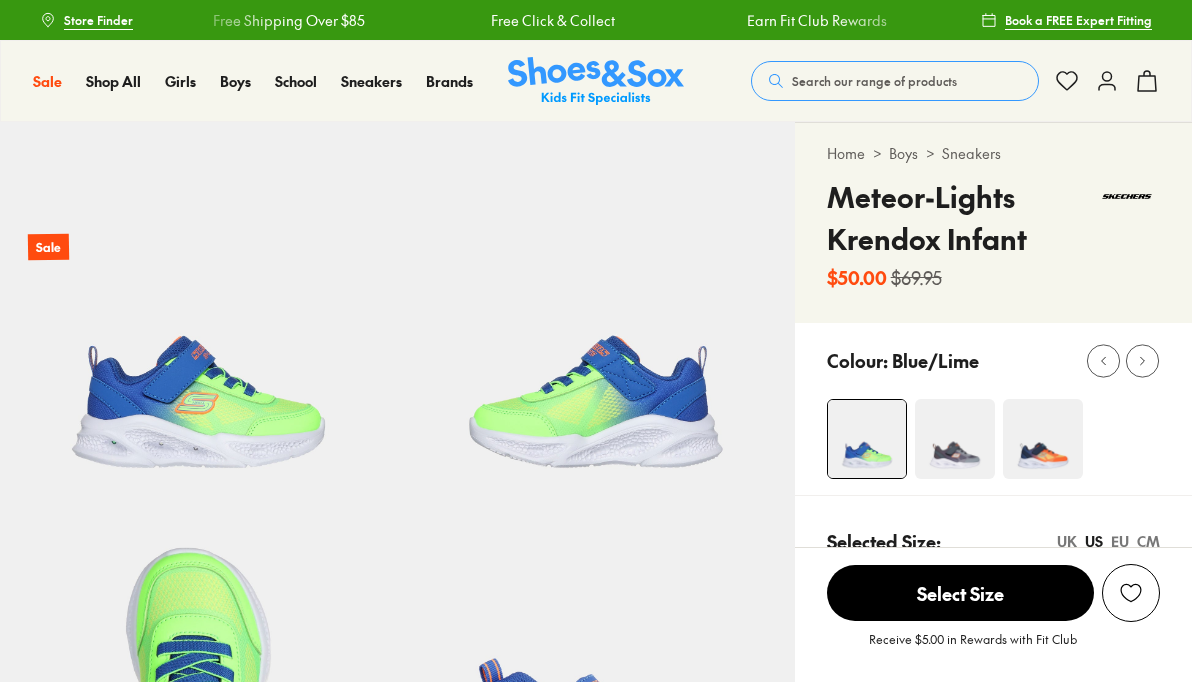 scroll, scrollTop: 0, scrollLeft: 0, axis: both 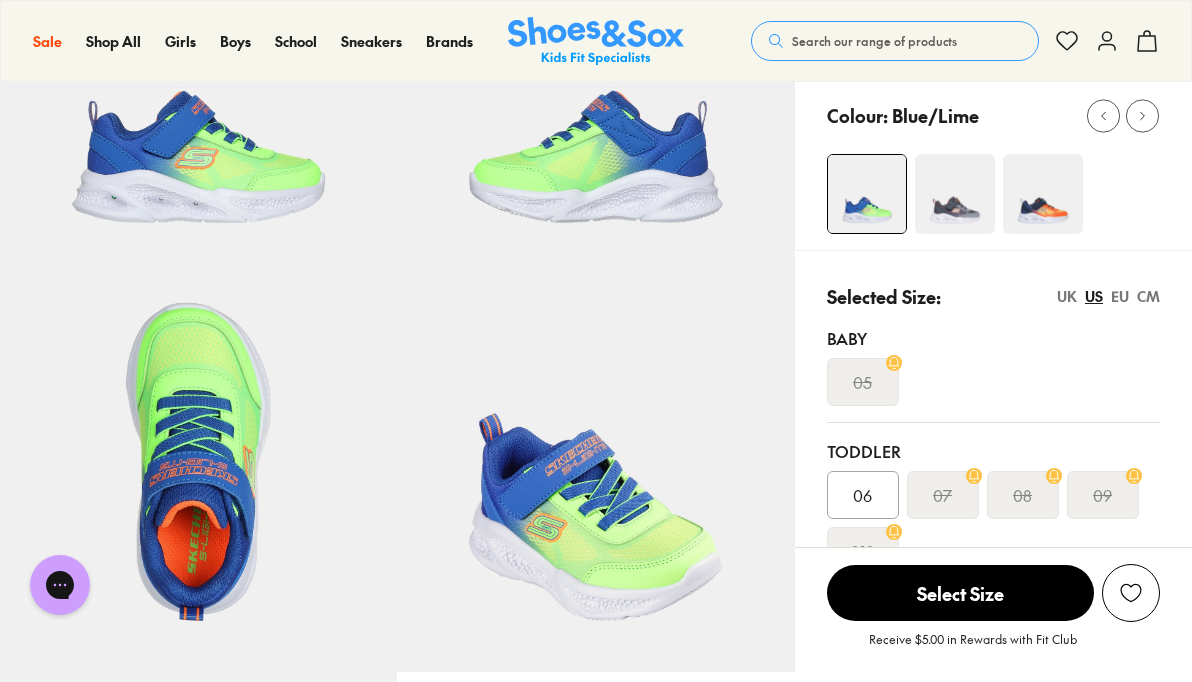 click at bounding box center (955, 194) 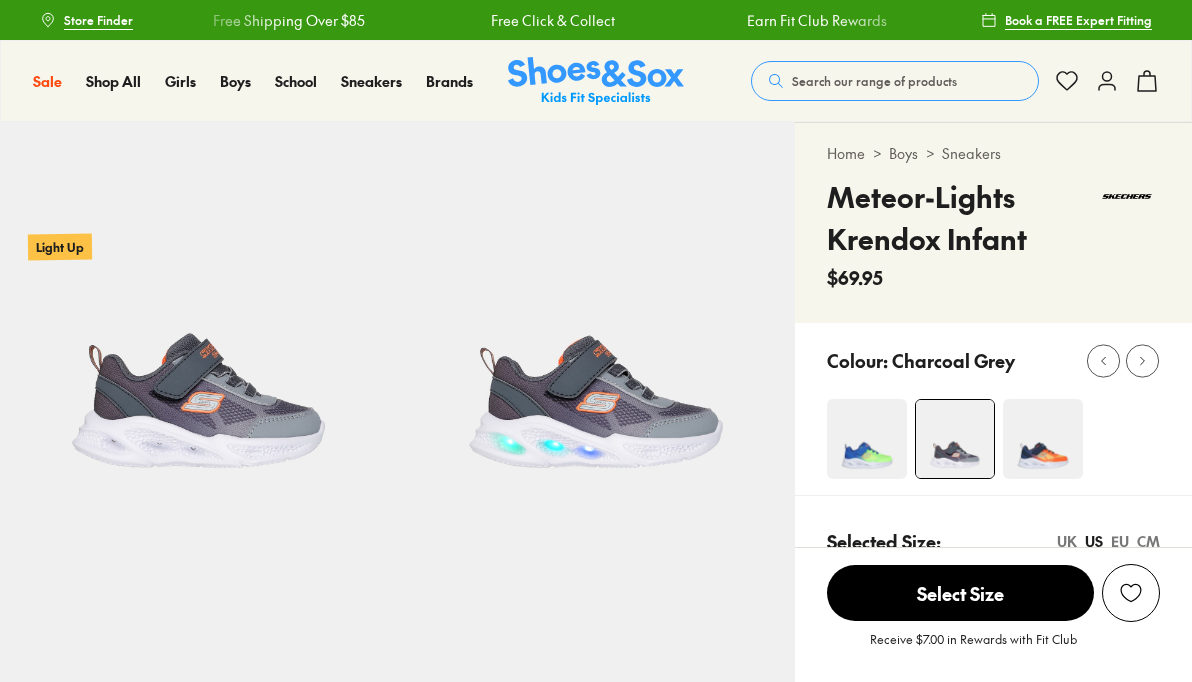 scroll, scrollTop: 0, scrollLeft: 0, axis: both 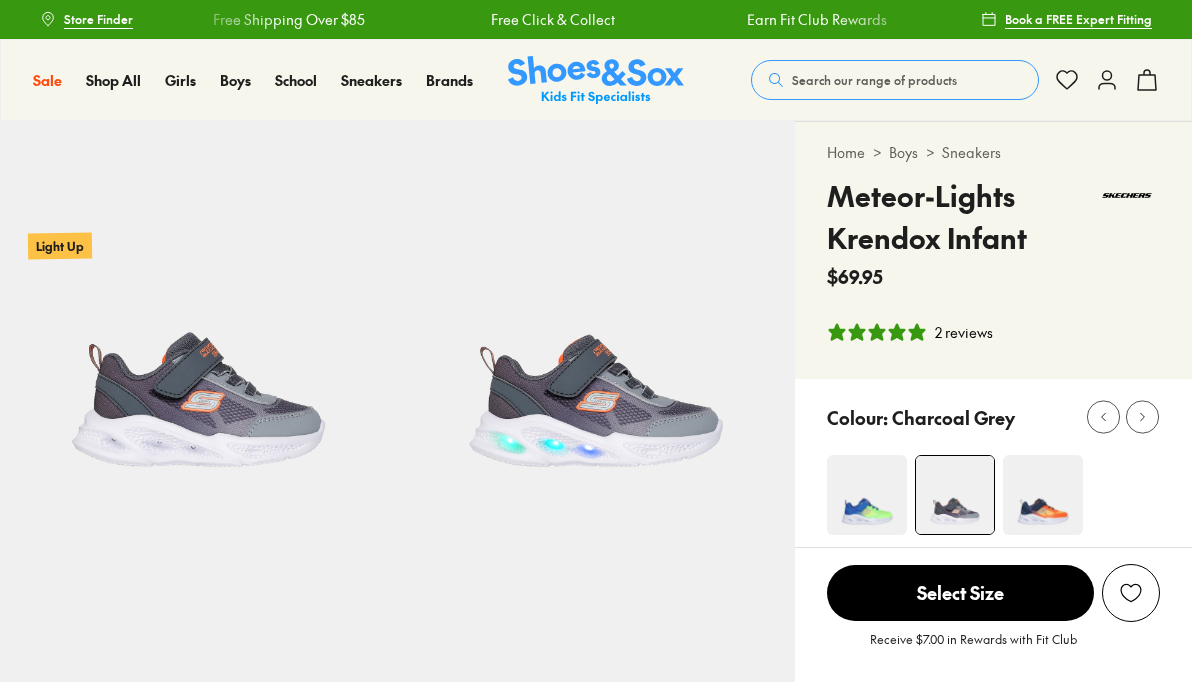 select on "*" 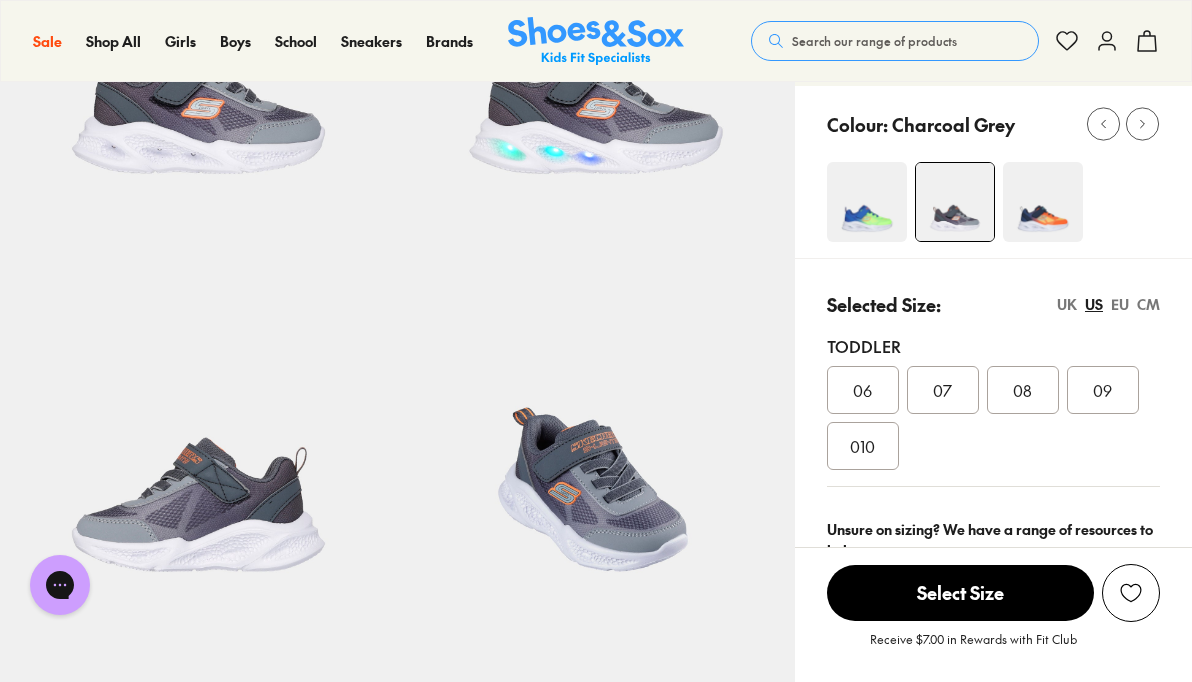 scroll, scrollTop: 298, scrollLeft: 0, axis: vertical 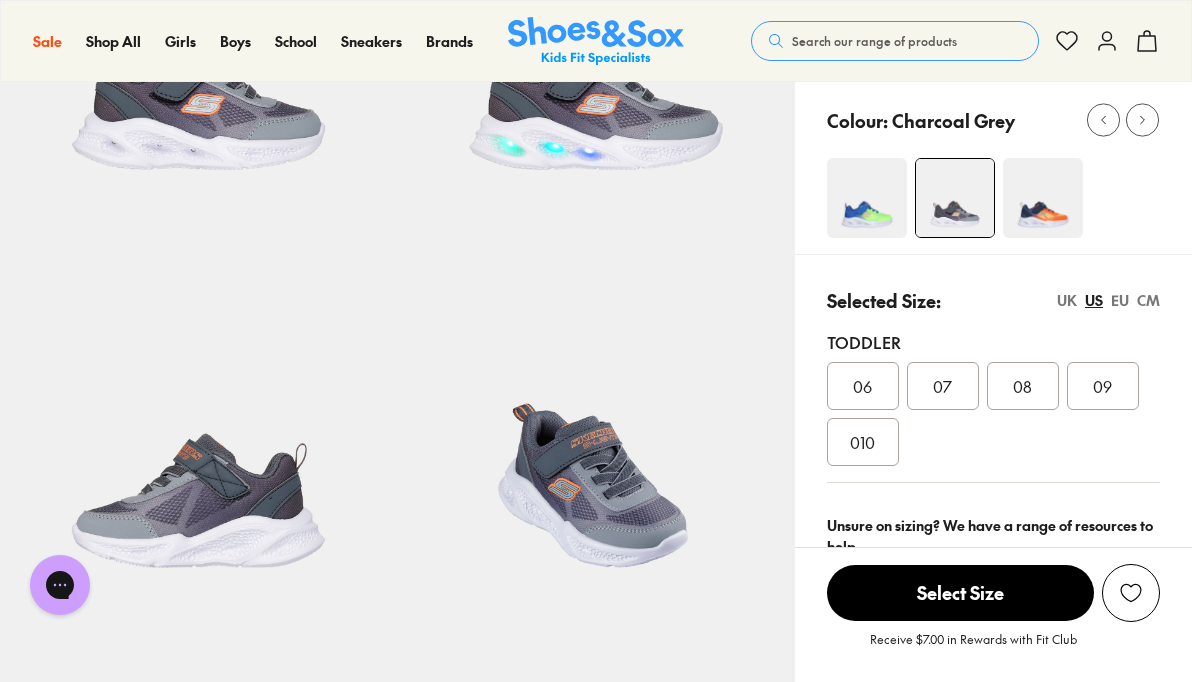click at bounding box center [1043, 198] 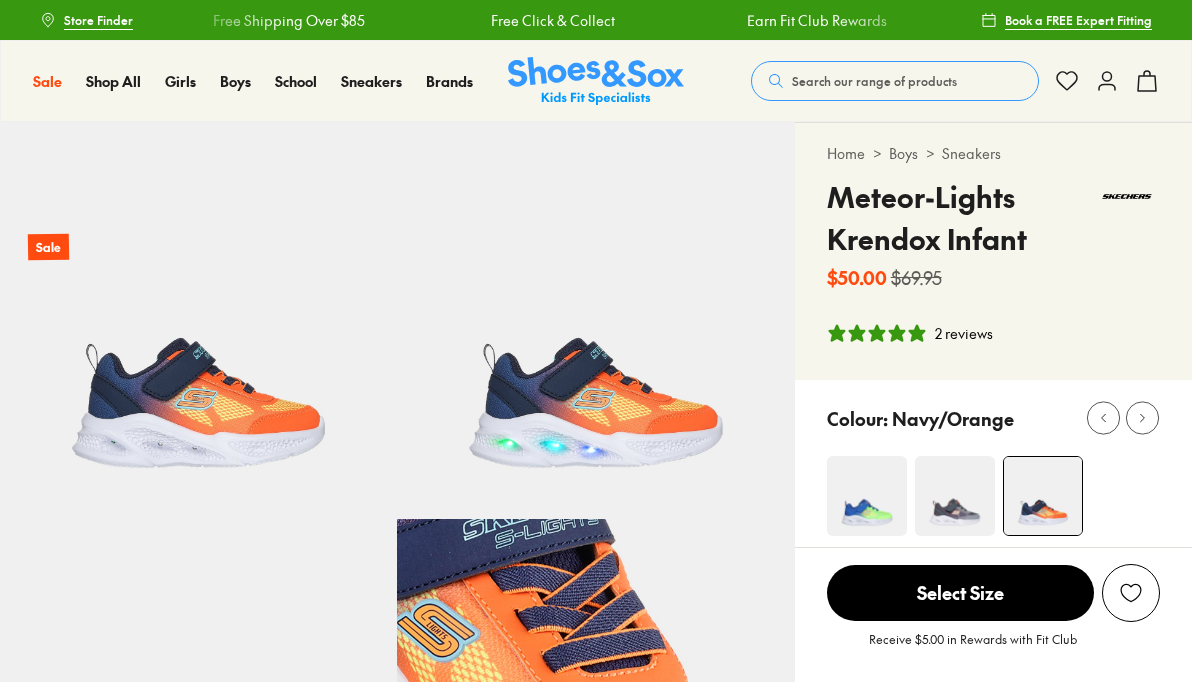 select on "*" 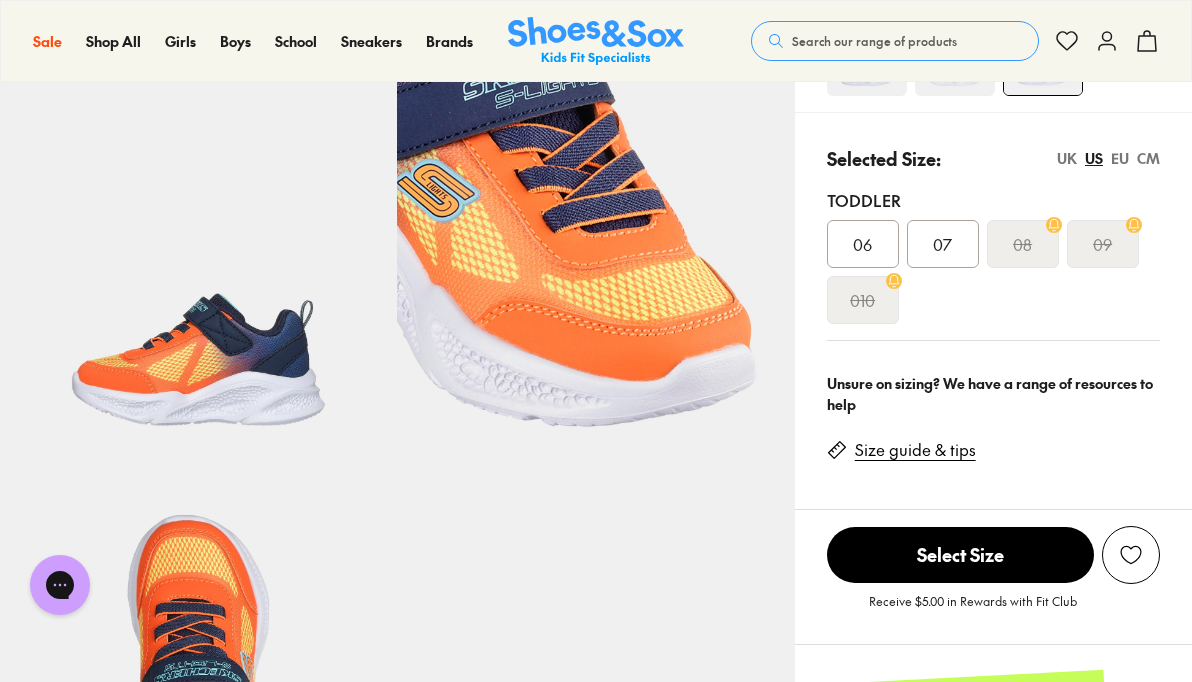 scroll, scrollTop: 438, scrollLeft: 0, axis: vertical 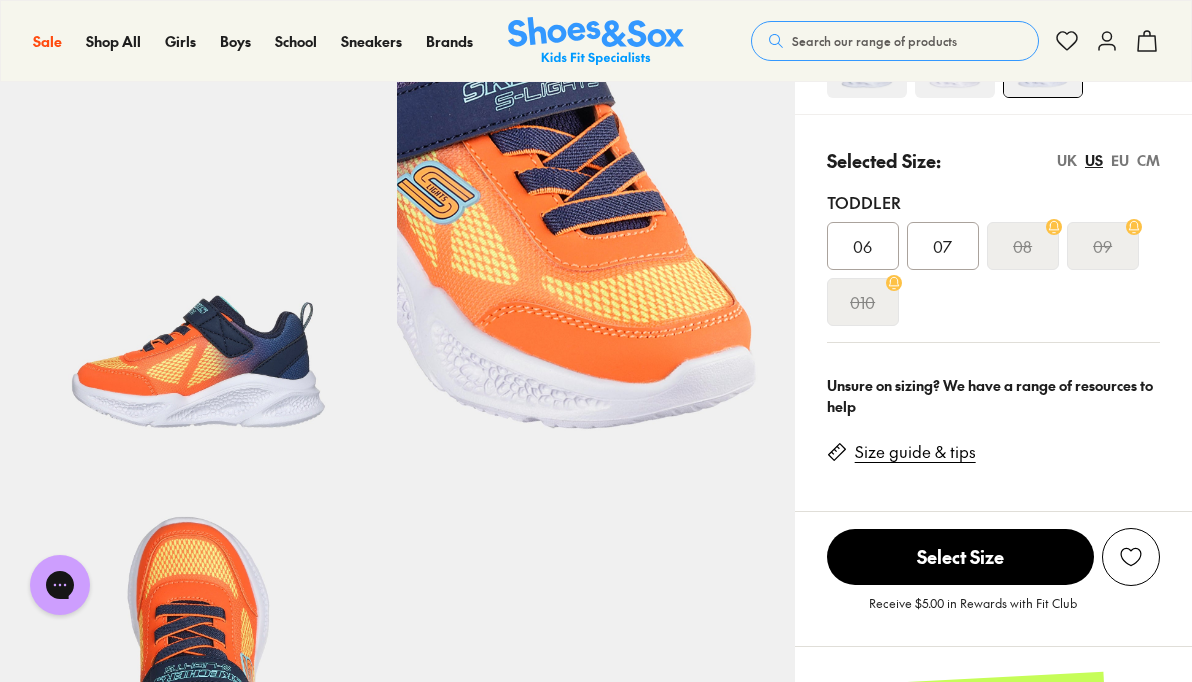 click on "07" at bounding box center (942, 246) 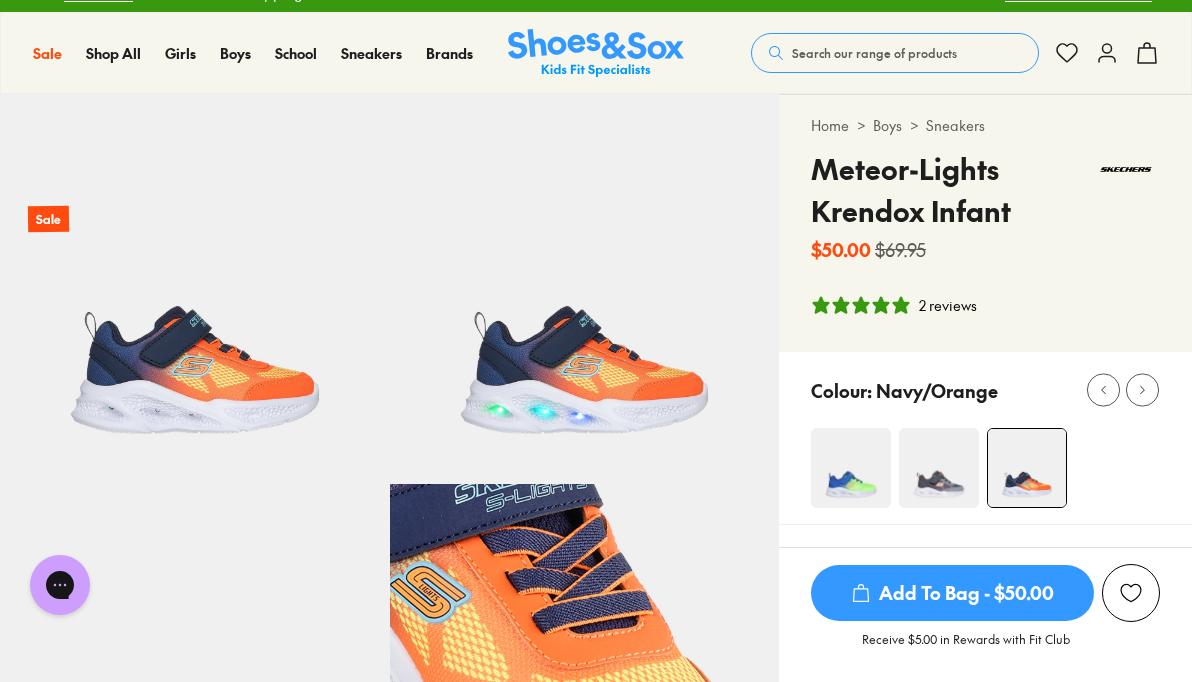 scroll, scrollTop: 26, scrollLeft: 0, axis: vertical 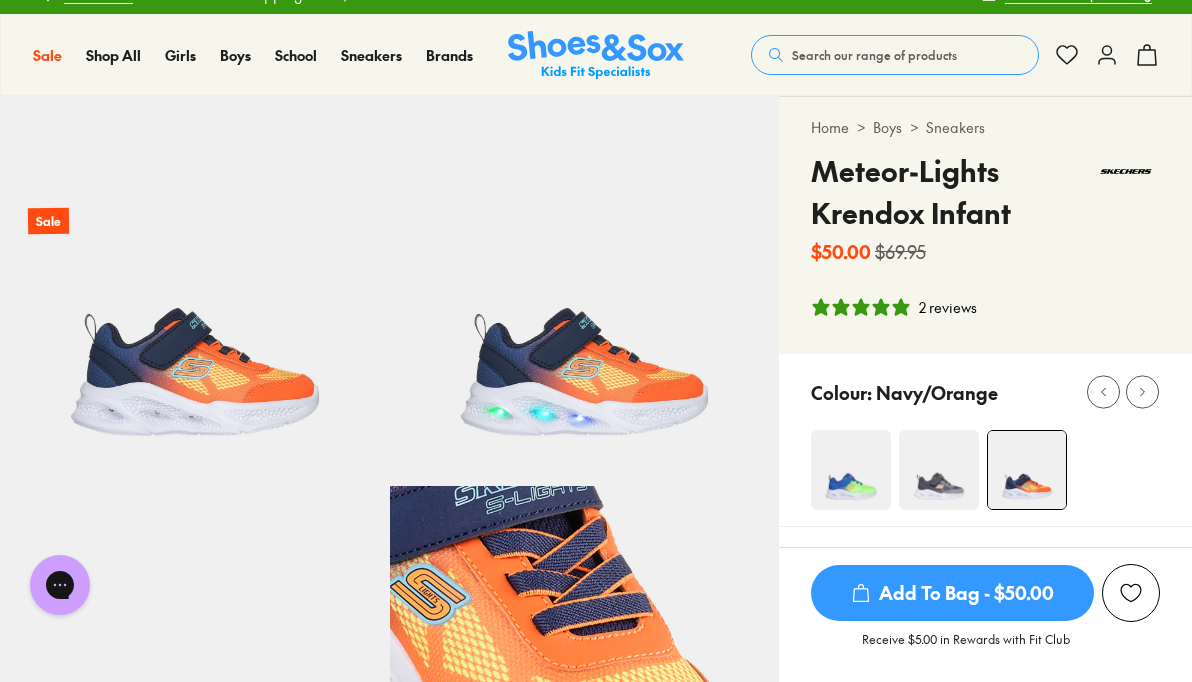 click on "2 reviews" at bounding box center (948, 307) 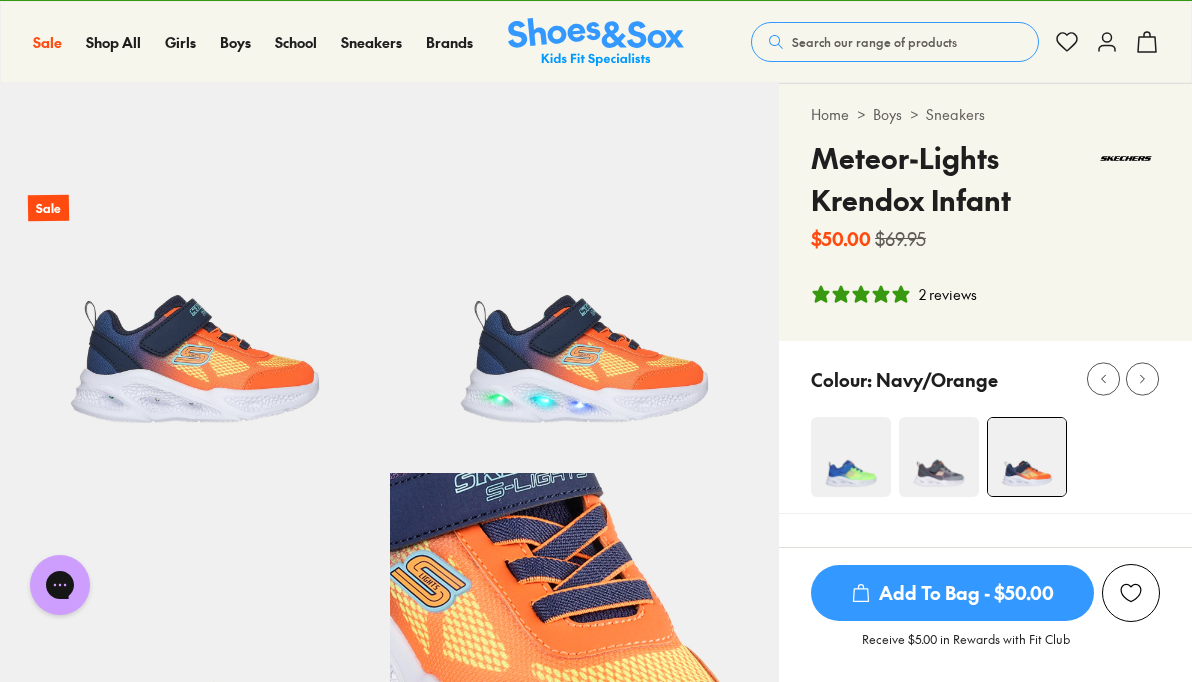 scroll, scrollTop: 35, scrollLeft: 0, axis: vertical 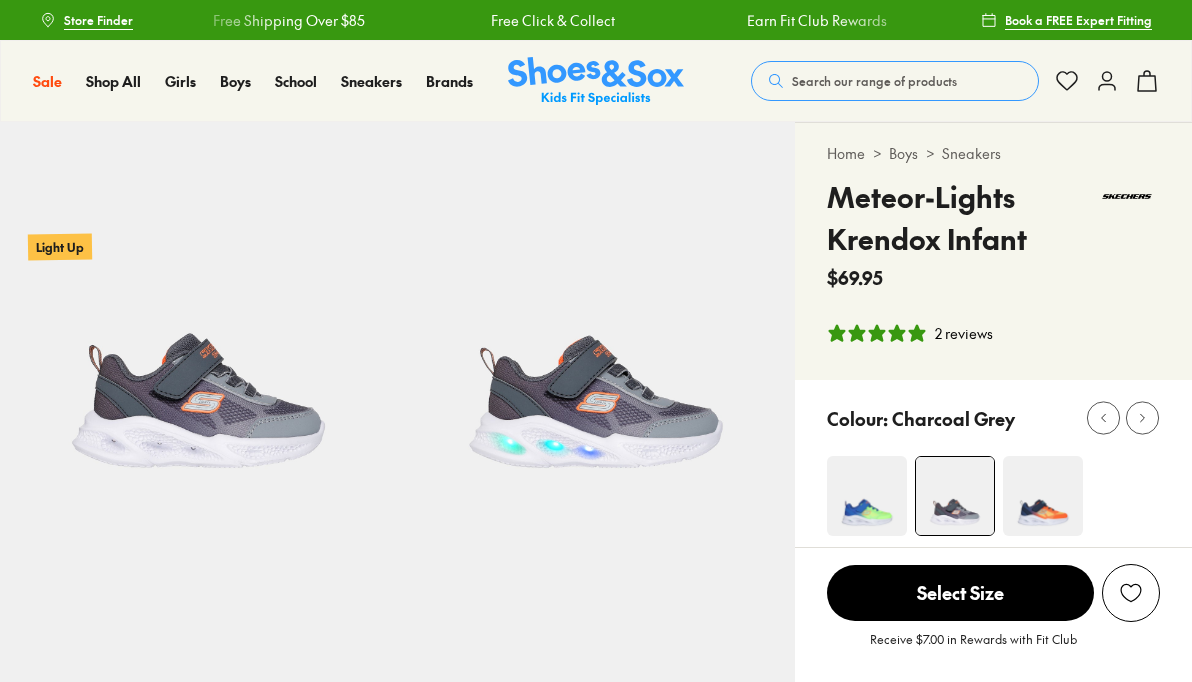select on "*" 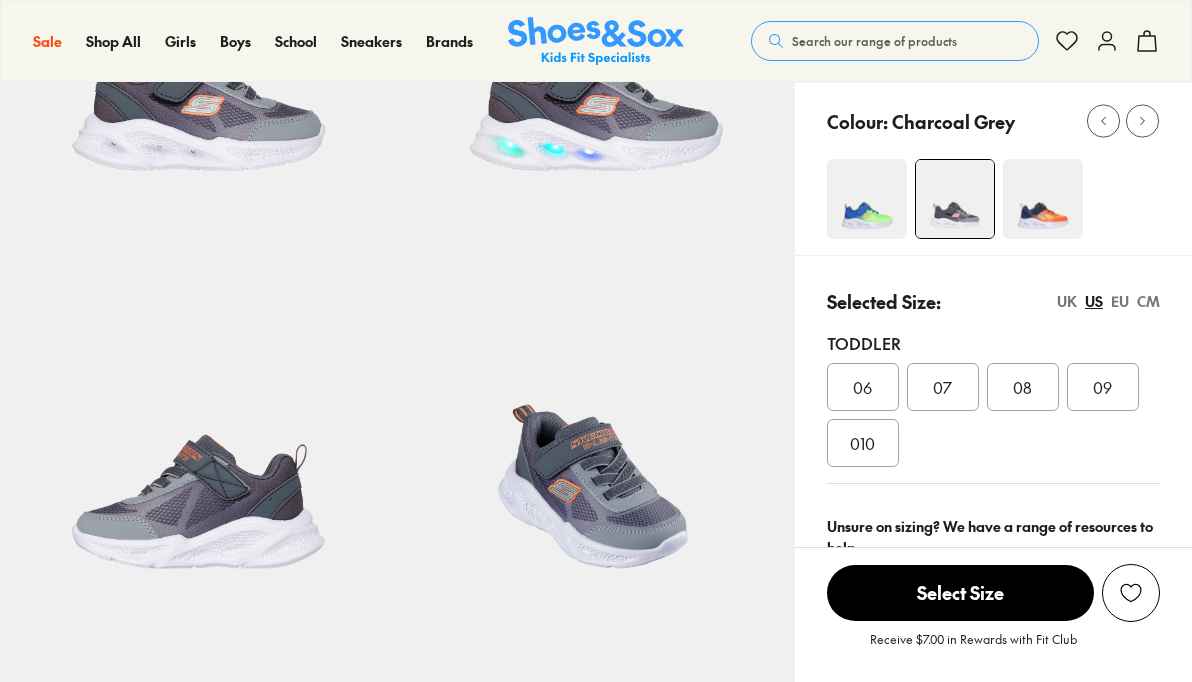 scroll, scrollTop: 0, scrollLeft: 0, axis: both 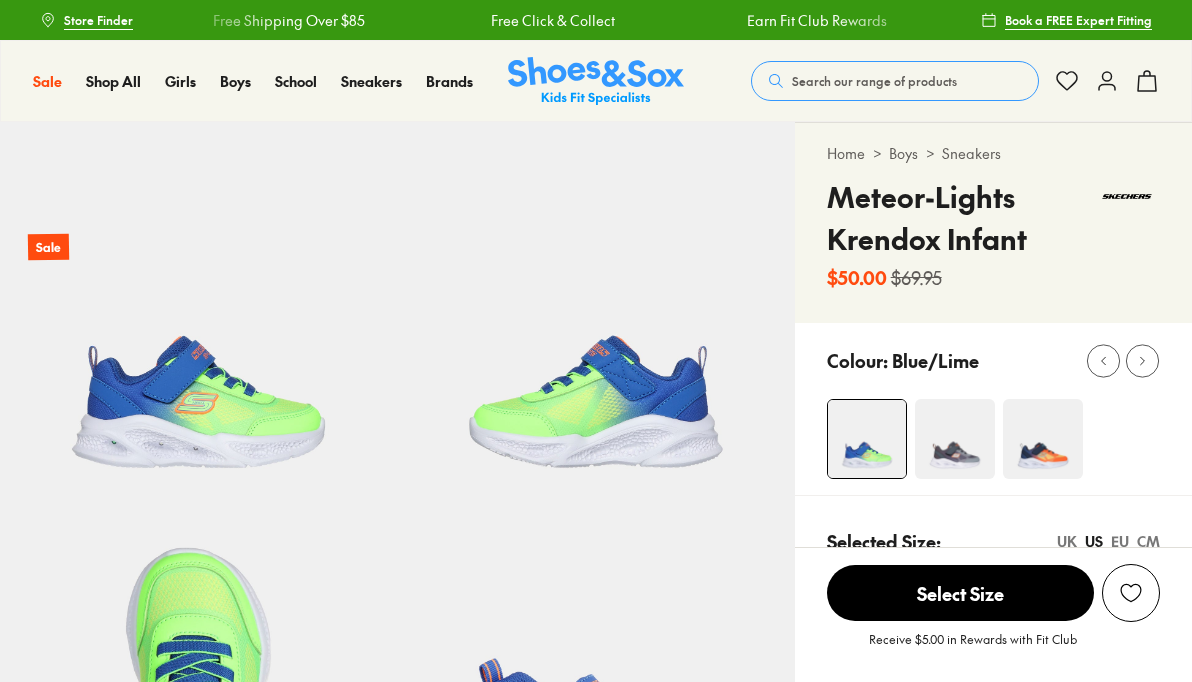 select on "*" 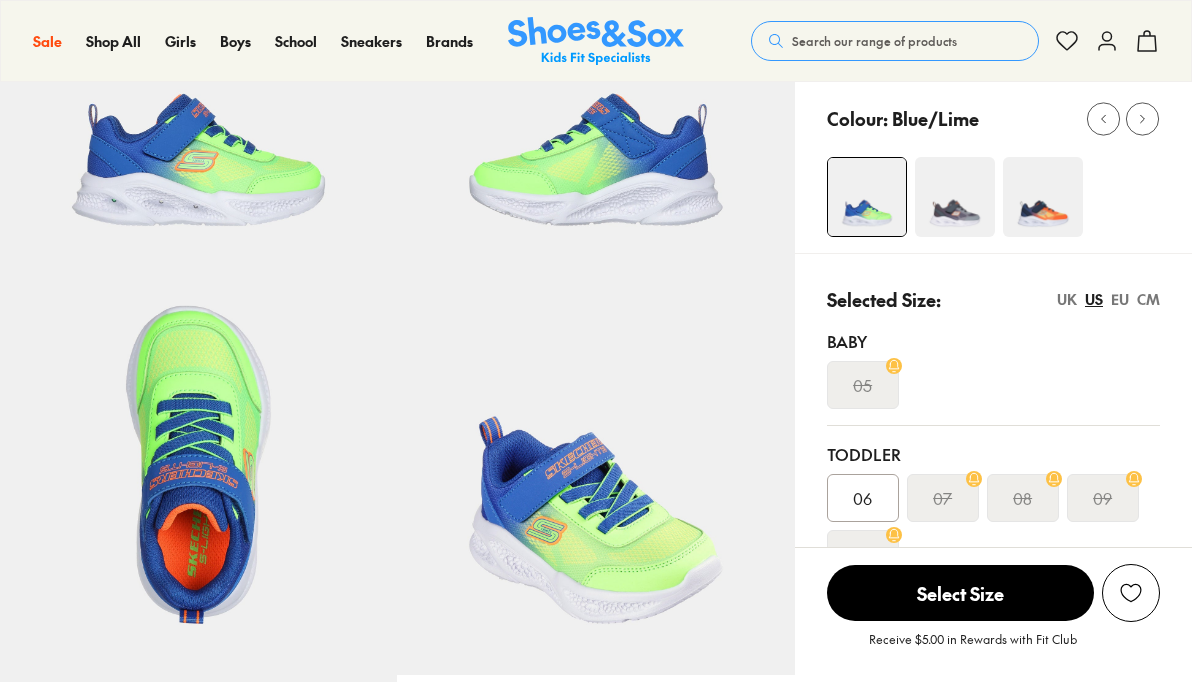 scroll, scrollTop: 0, scrollLeft: 0, axis: both 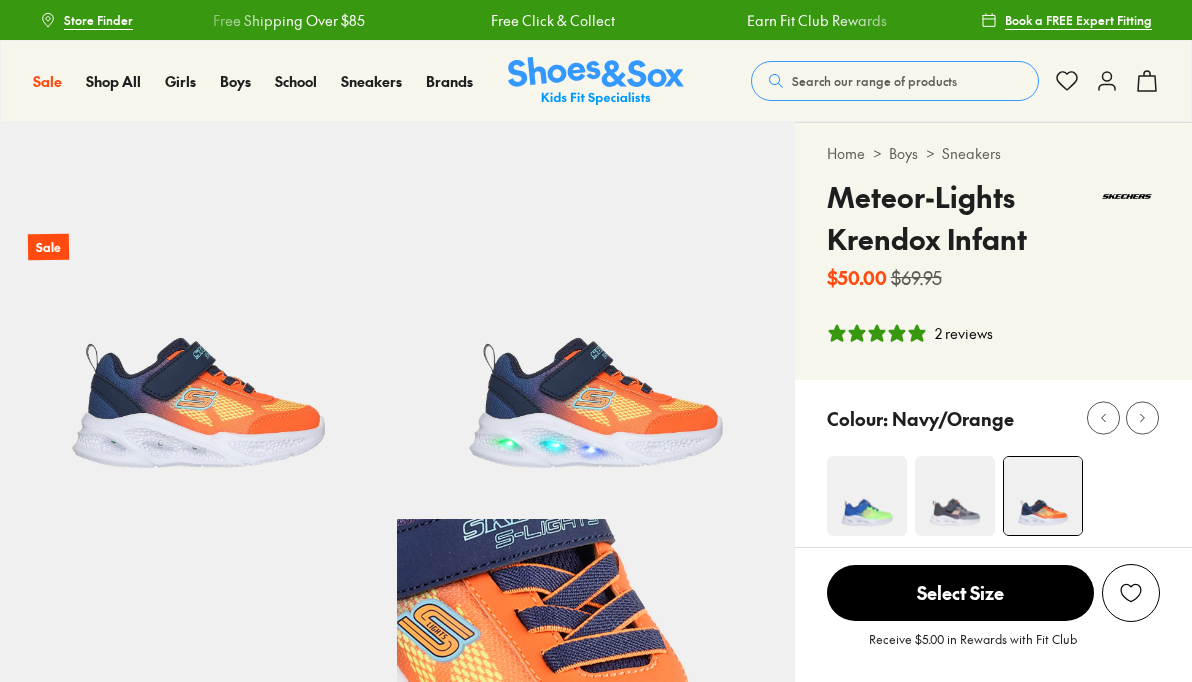select on "*" 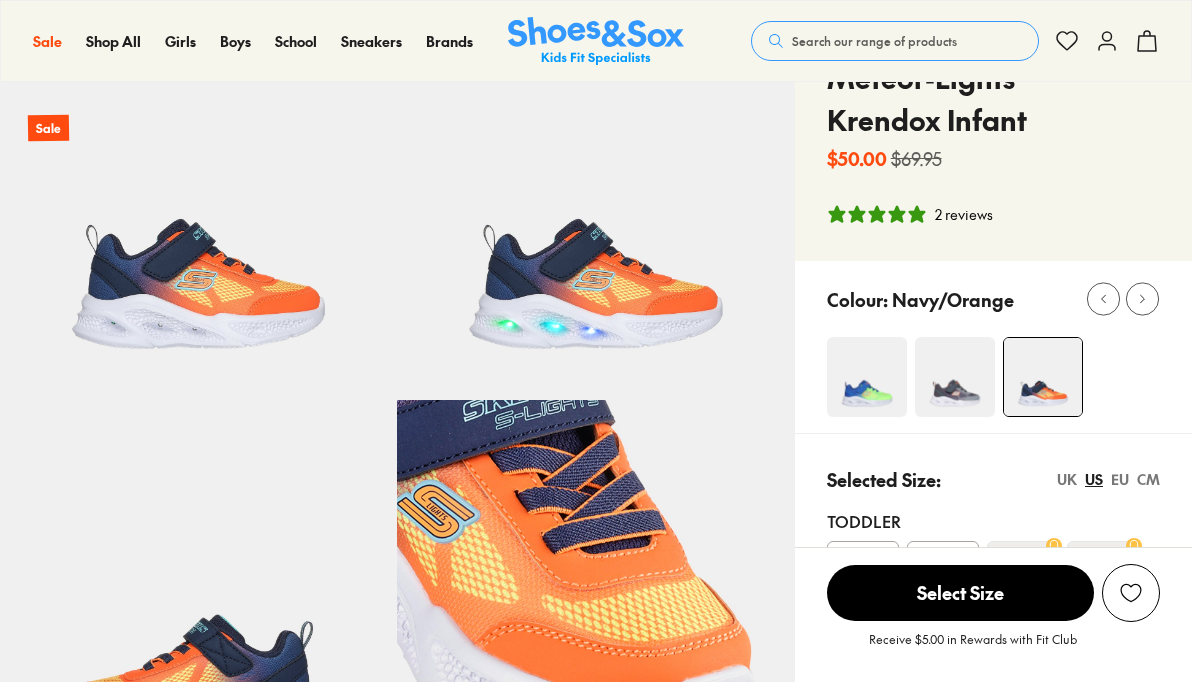 scroll, scrollTop: 0, scrollLeft: 0, axis: both 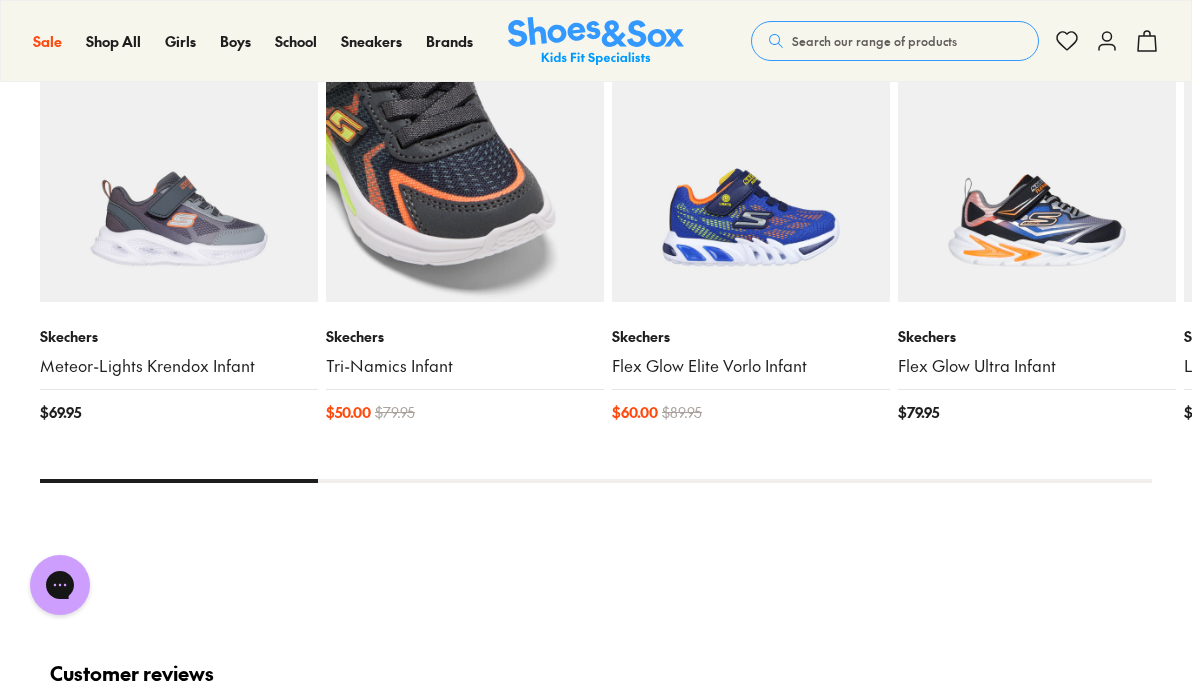 click at bounding box center [465, 163] 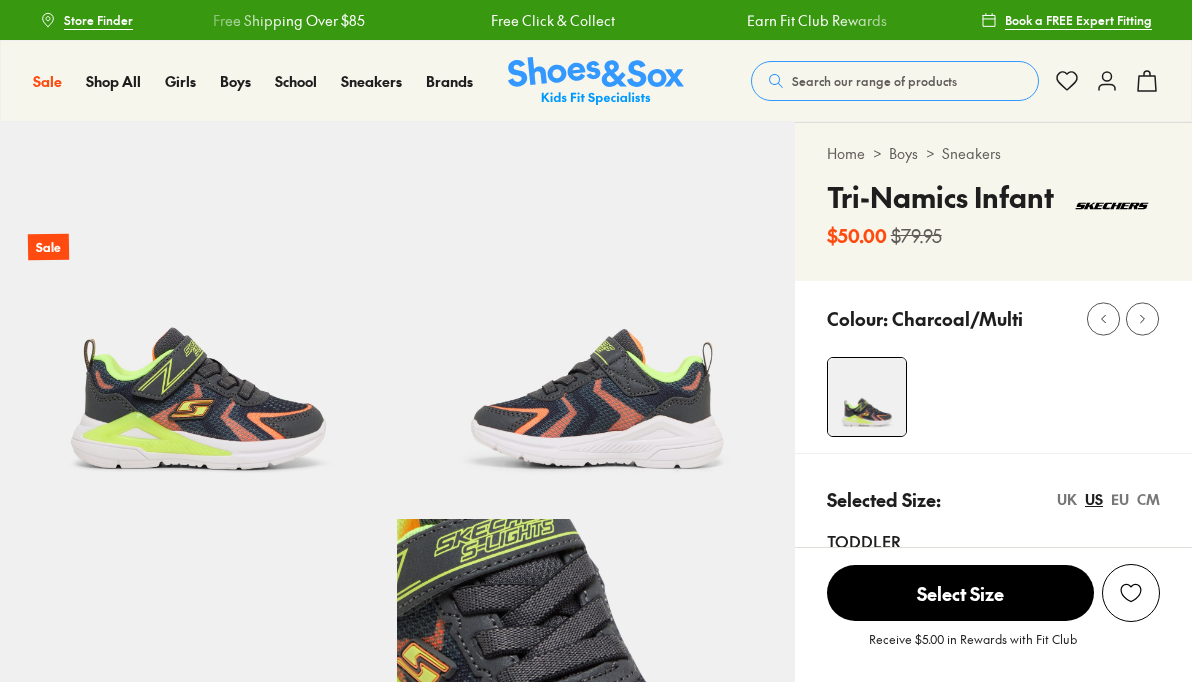 scroll, scrollTop: 0, scrollLeft: 0, axis: both 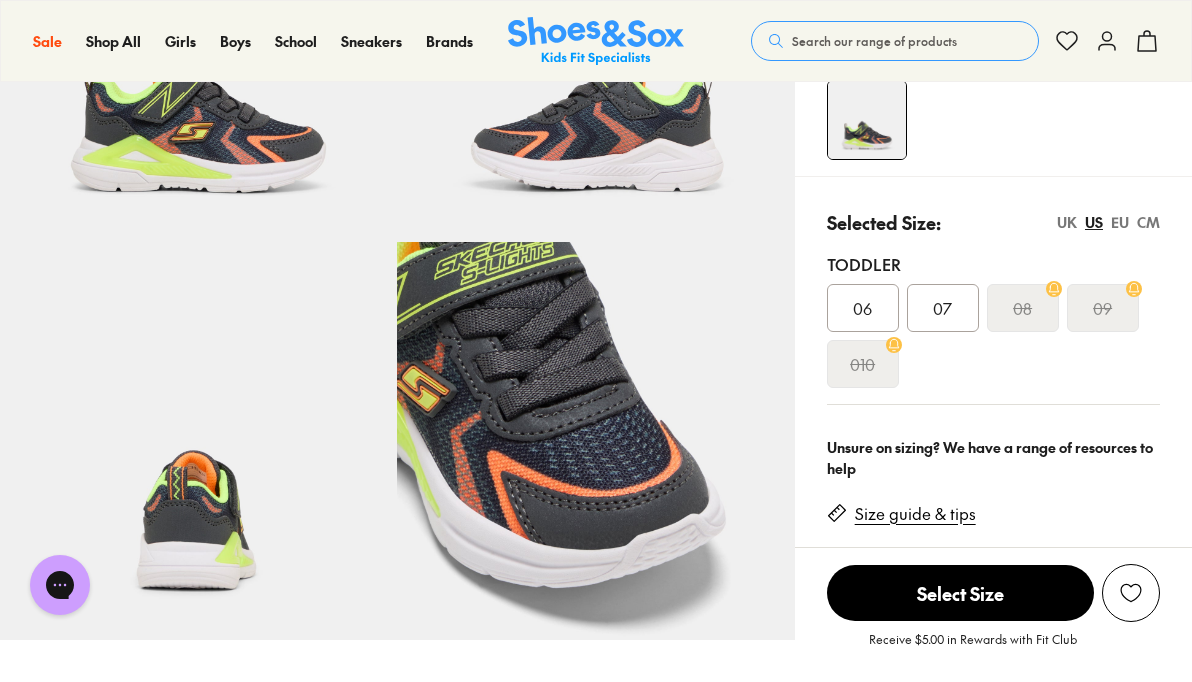 click on "07" at bounding box center (942, 308) 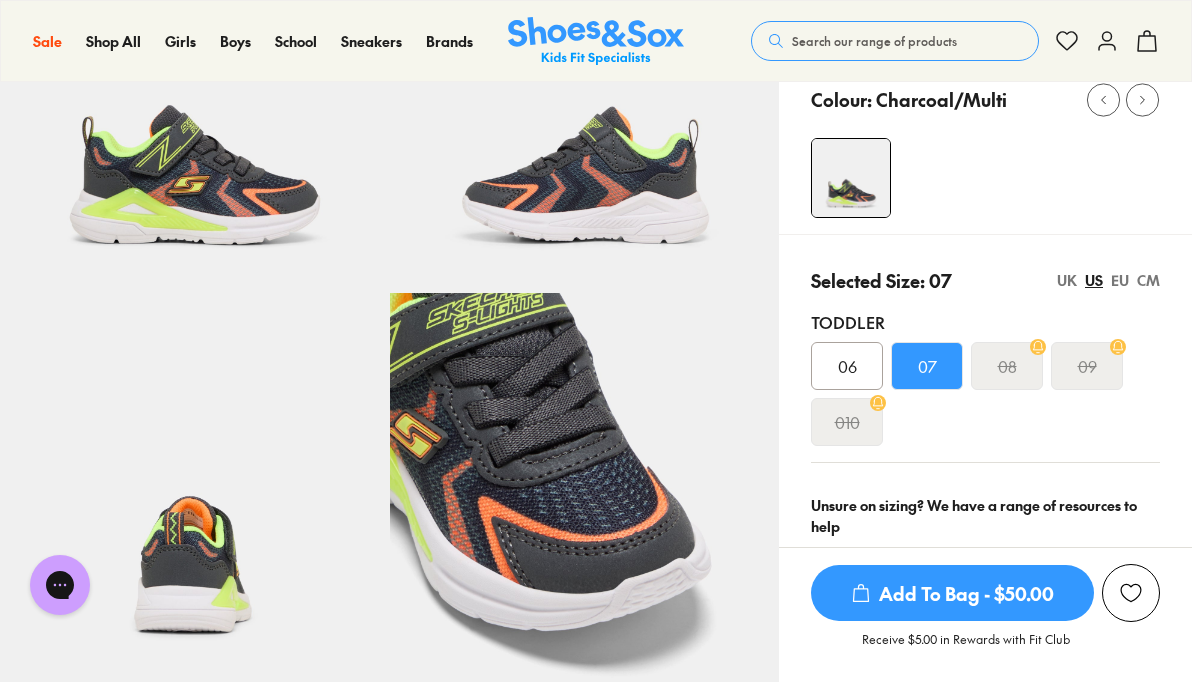 scroll, scrollTop: 216, scrollLeft: 0, axis: vertical 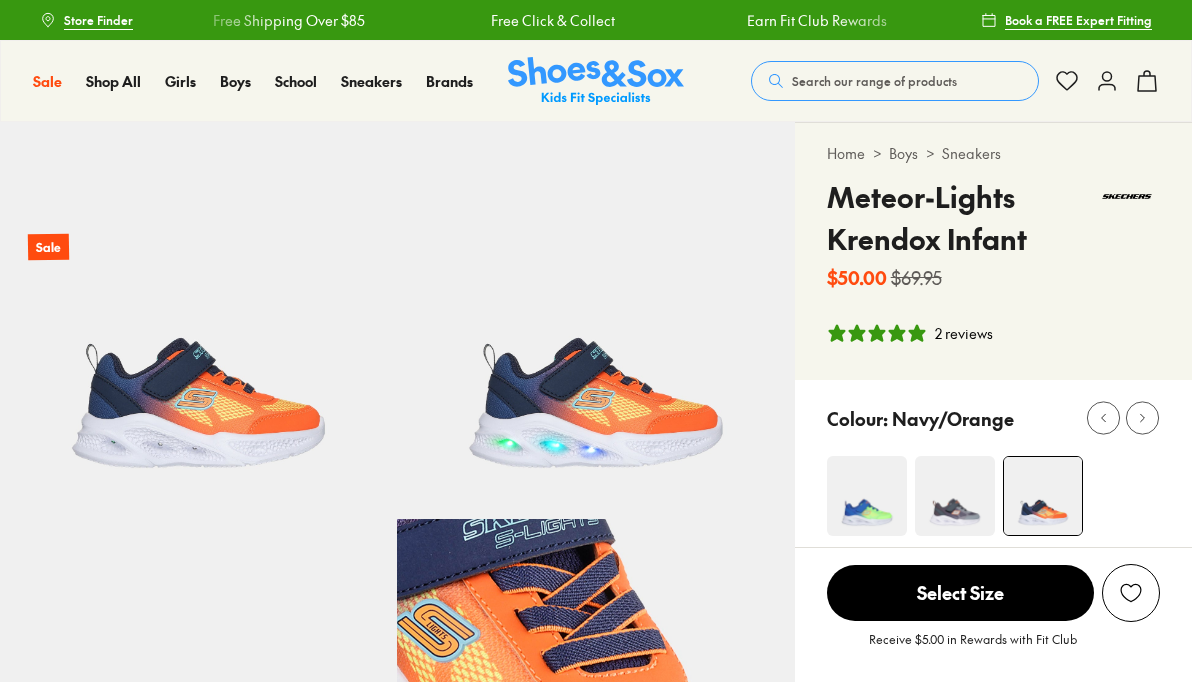 select on "*" 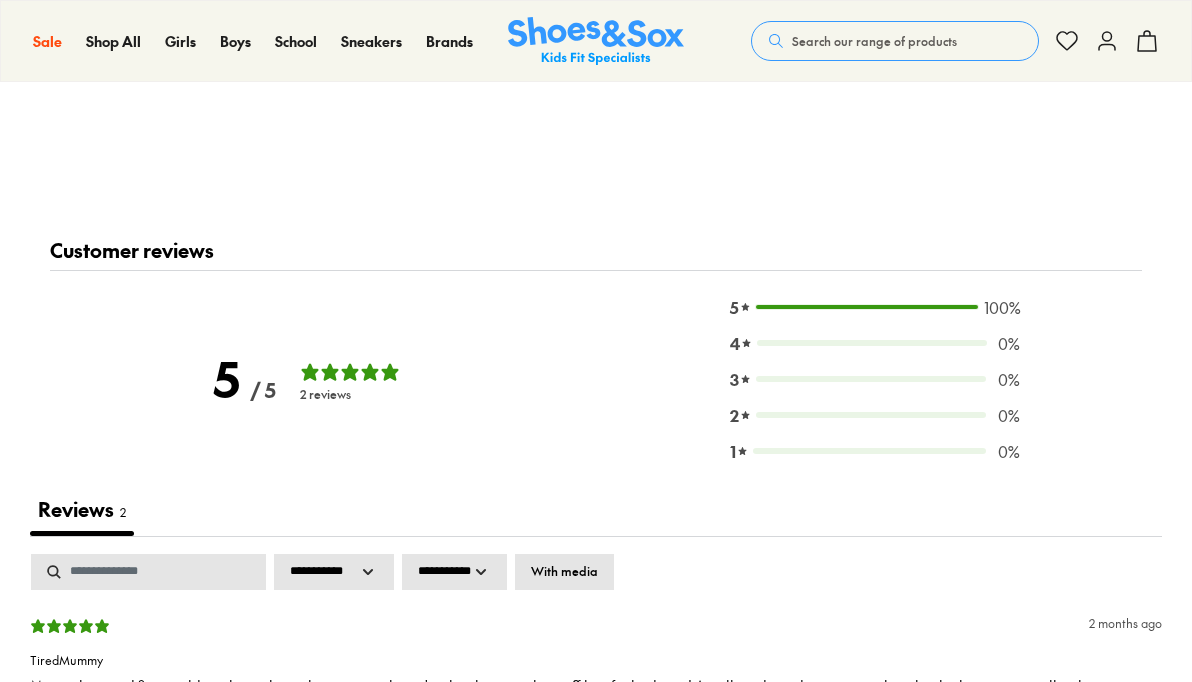 scroll, scrollTop: 0, scrollLeft: 0, axis: both 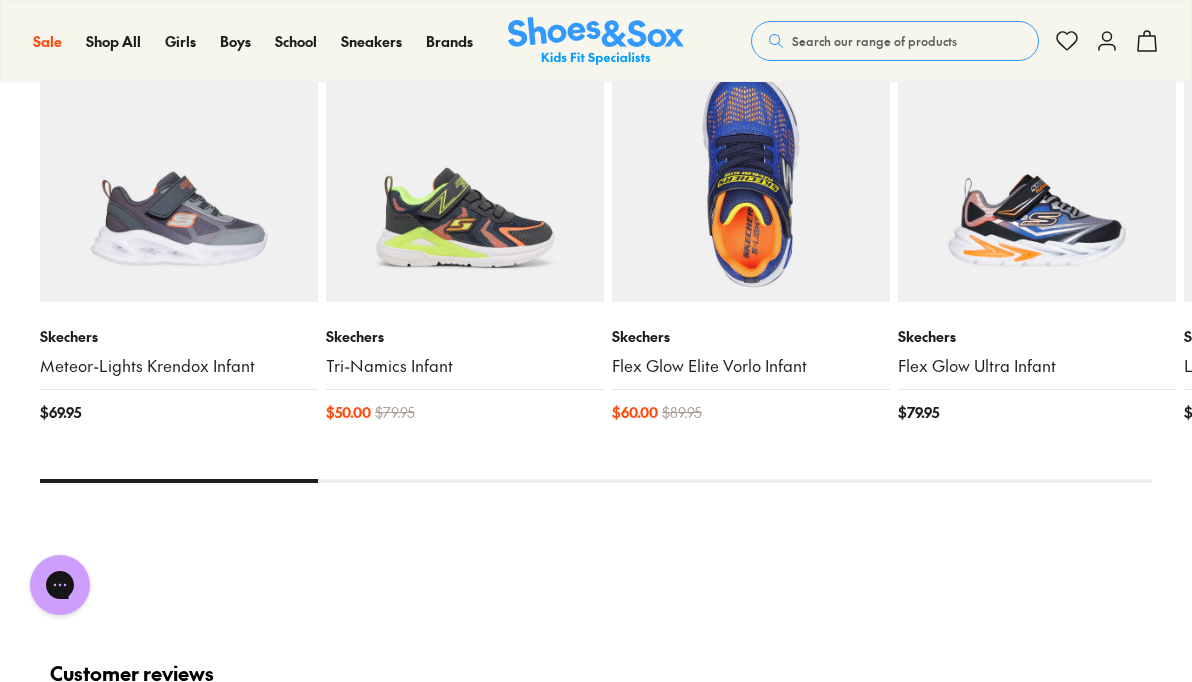 click at bounding box center (751, 163) 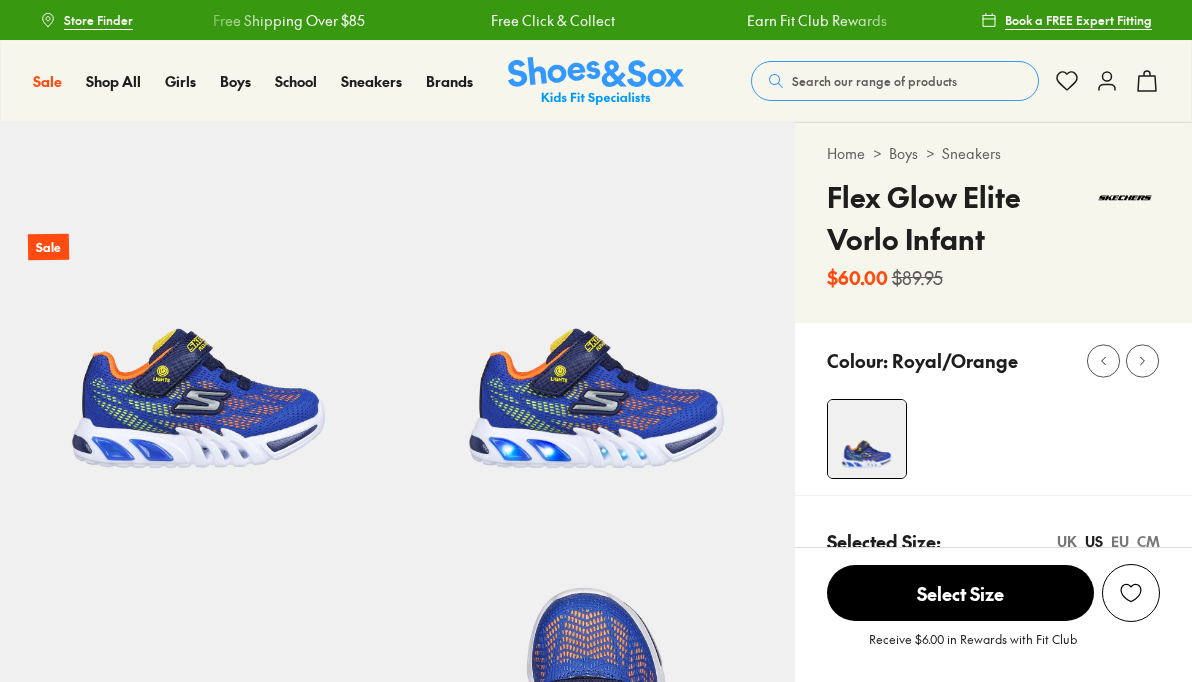 scroll, scrollTop: 0, scrollLeft: 0, axis: both 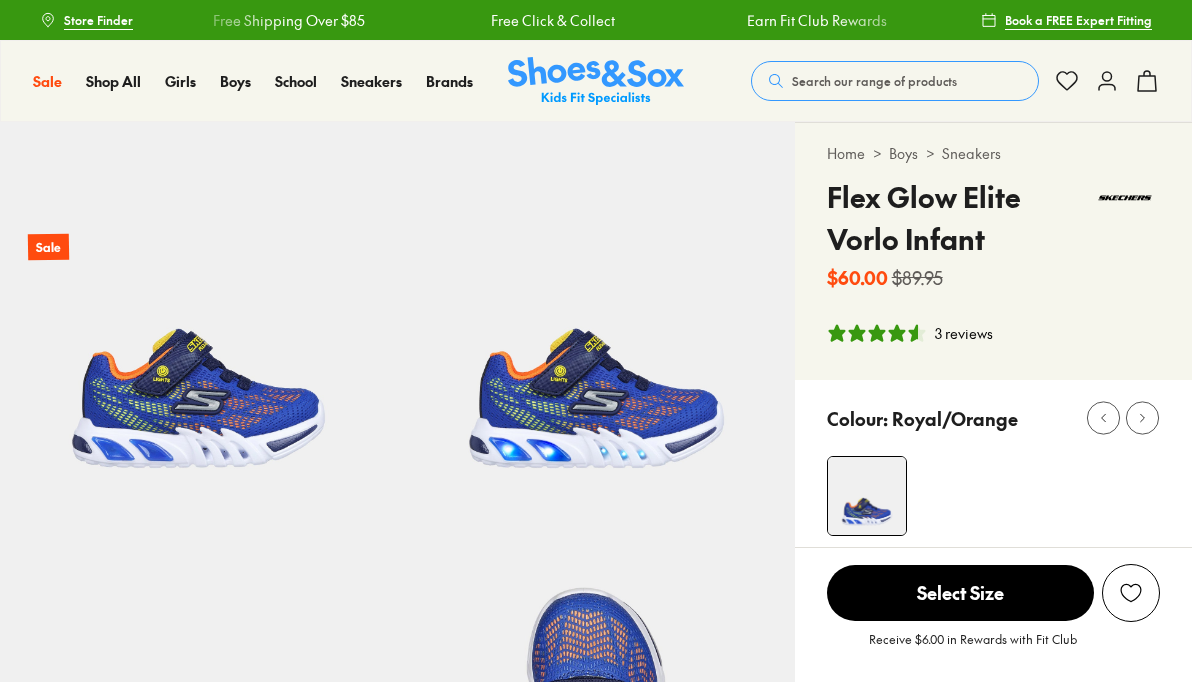 select on "*" 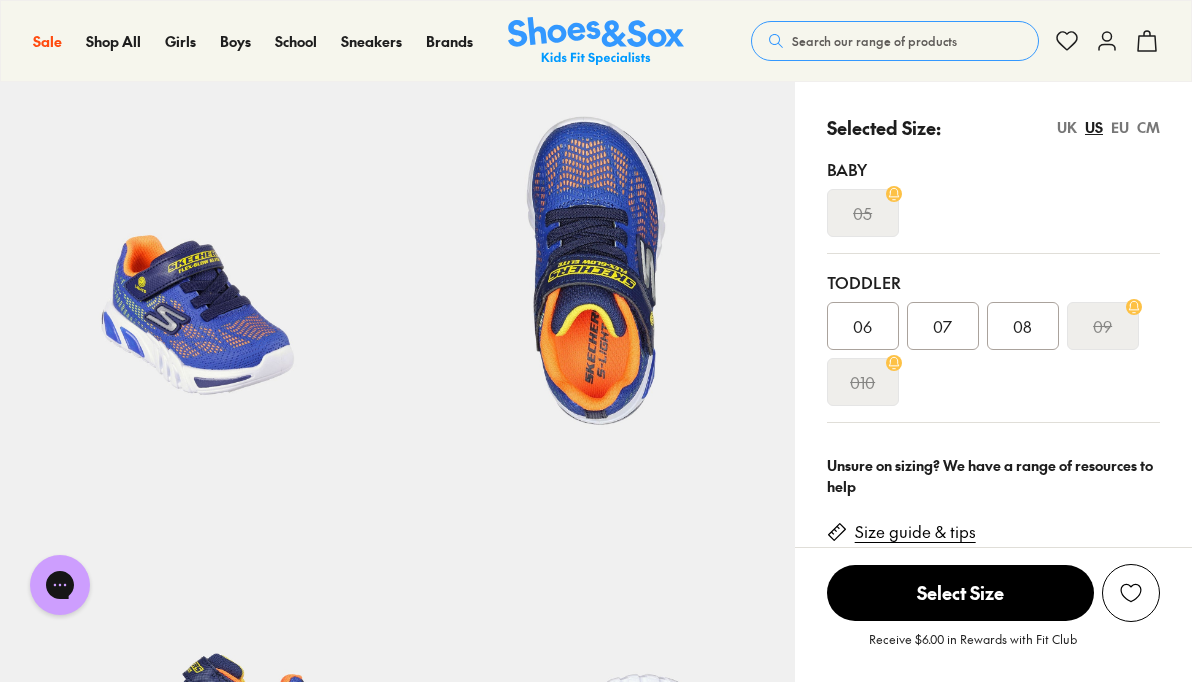 scroll, scrollTop: 465, scrollLeft: 0, axis: vertical 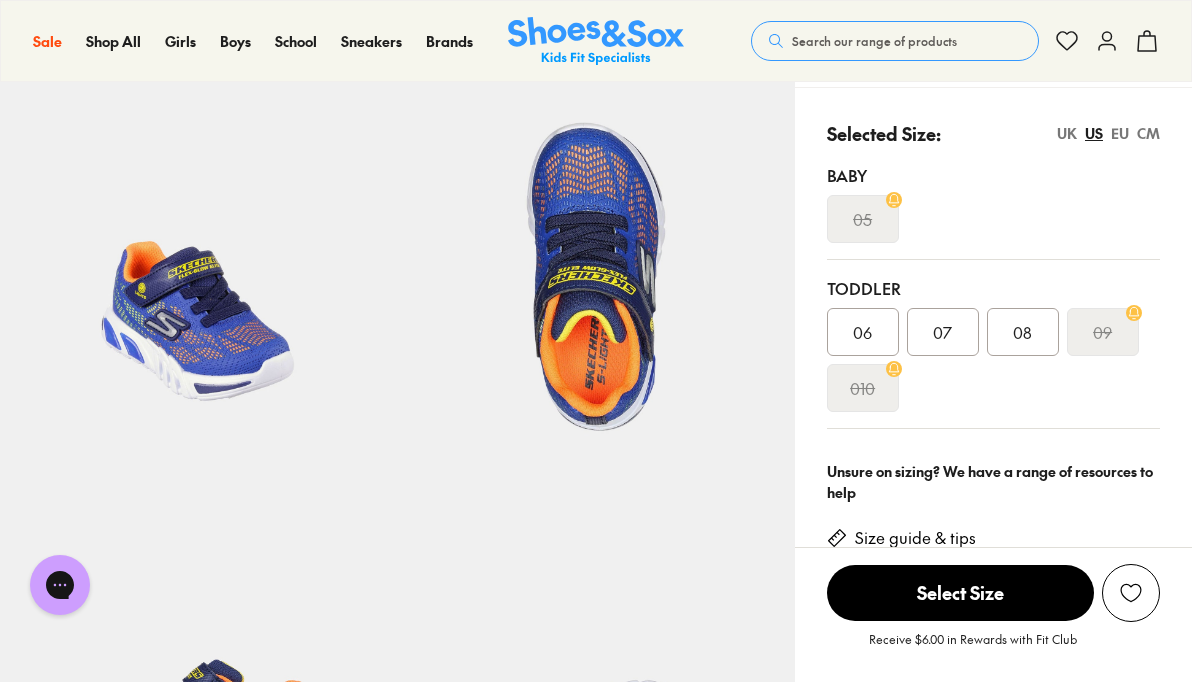 click on "07" at bounding box center (942, 332) 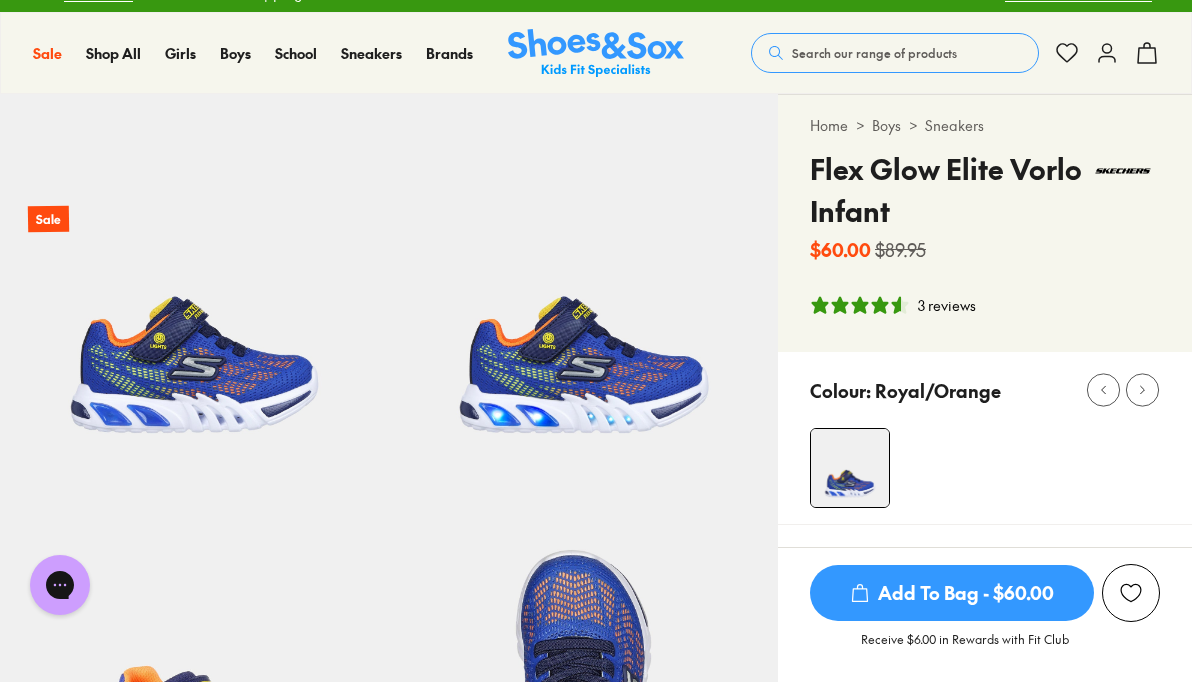 scroll, scrollTop: 27, scrollLeft: 0, axis: vertical 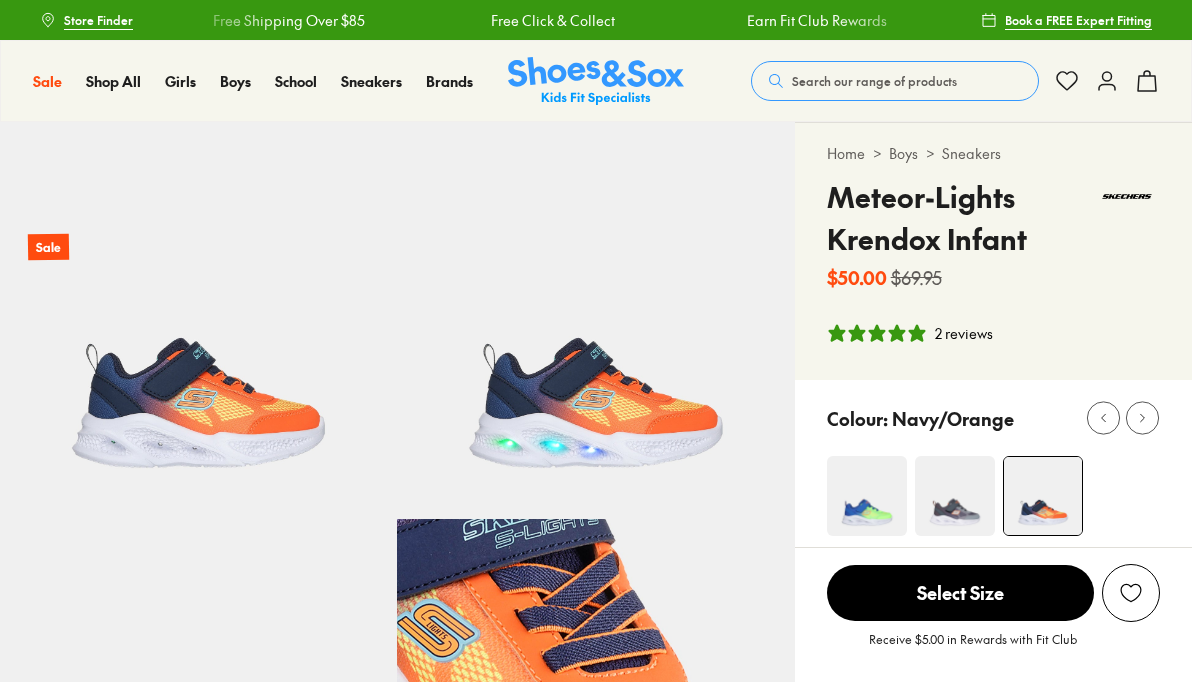select on "*" 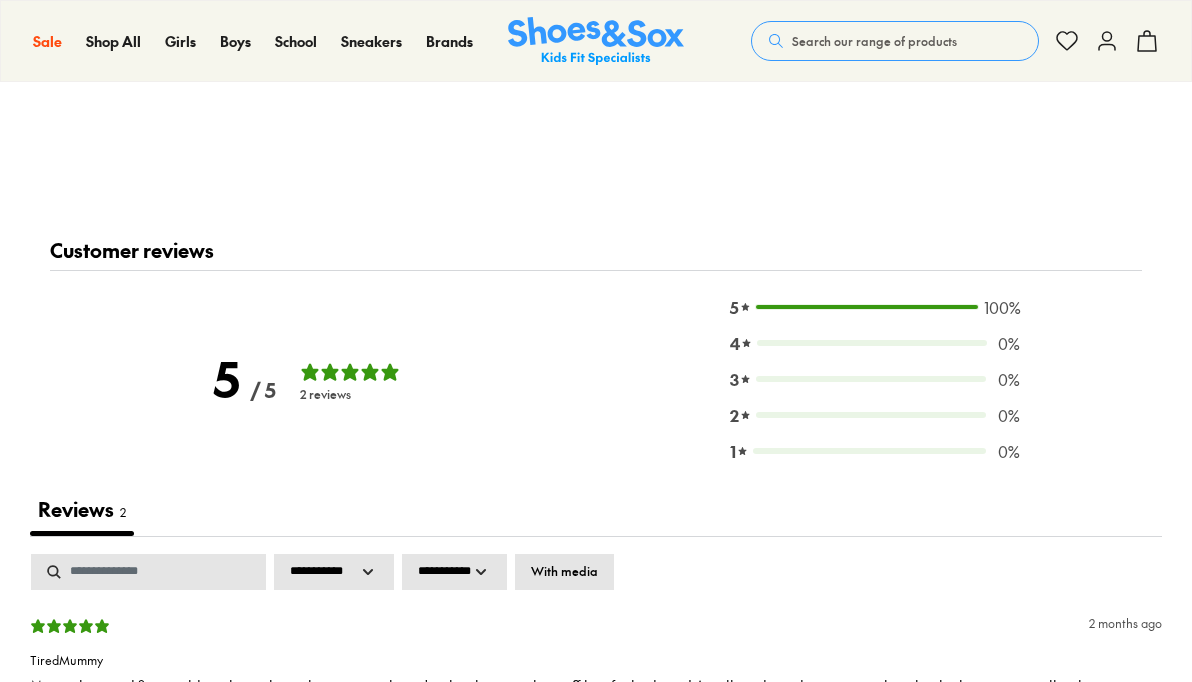 scroll, scrollTop: 0, scrollLeft: 0, axis: both 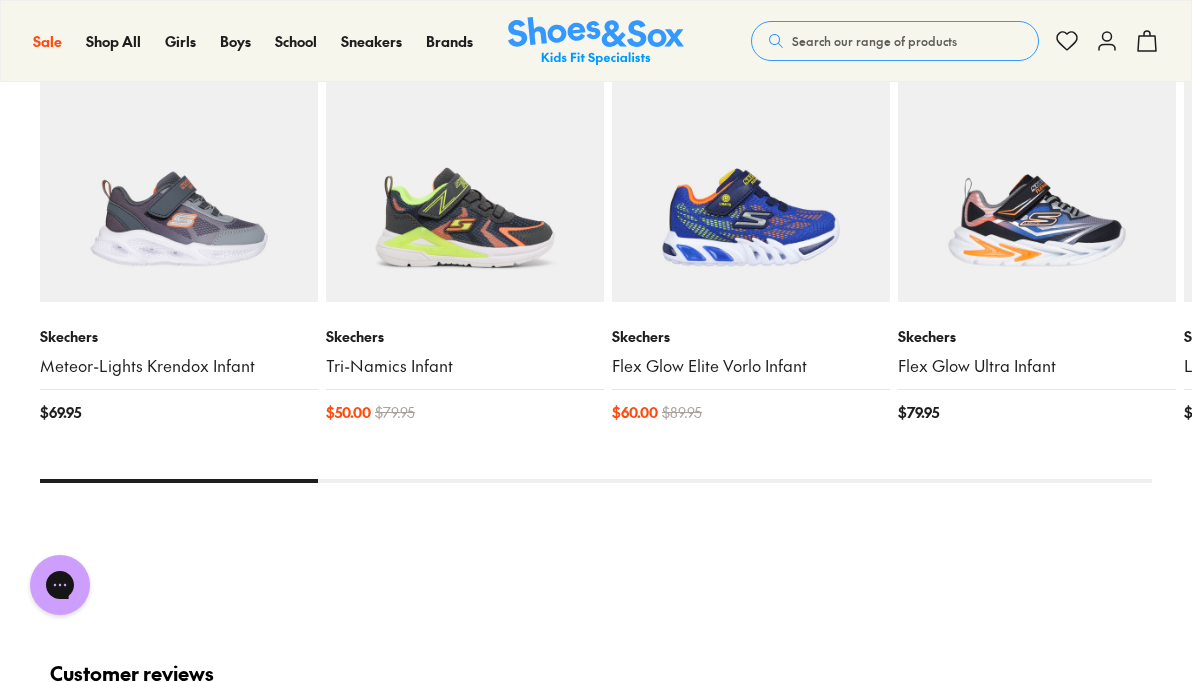 click at bounding box center (1323, 163) 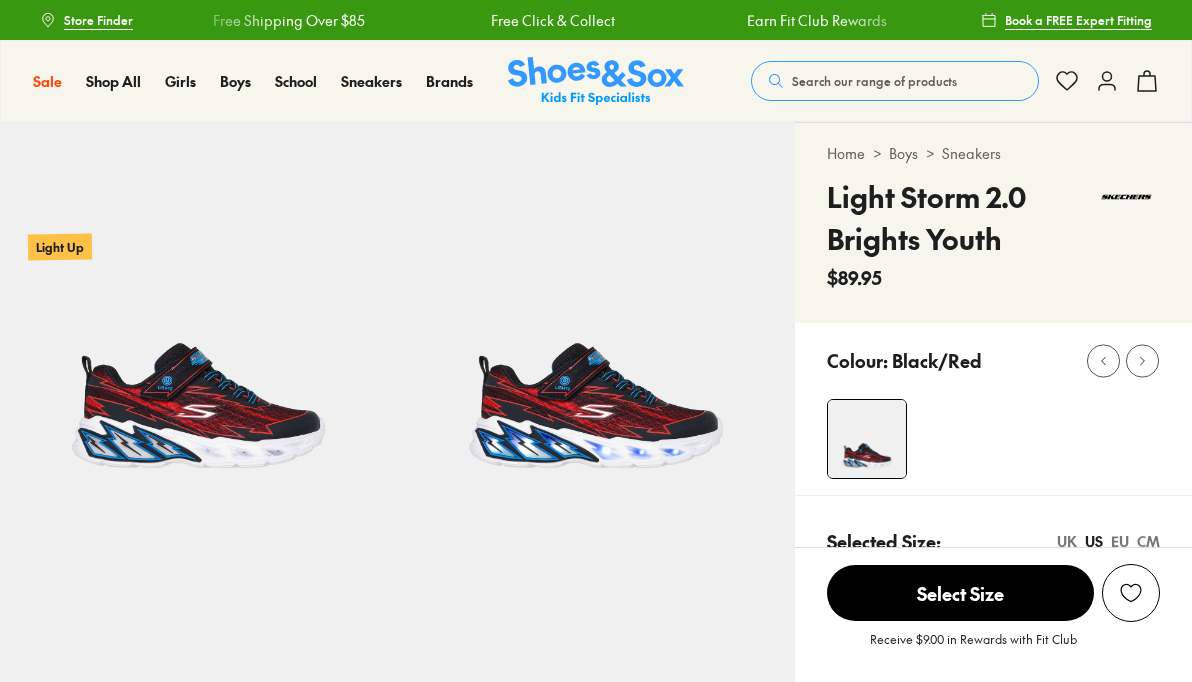 scroll, scrollTop: 0, scrollLeft: 0, axis: both 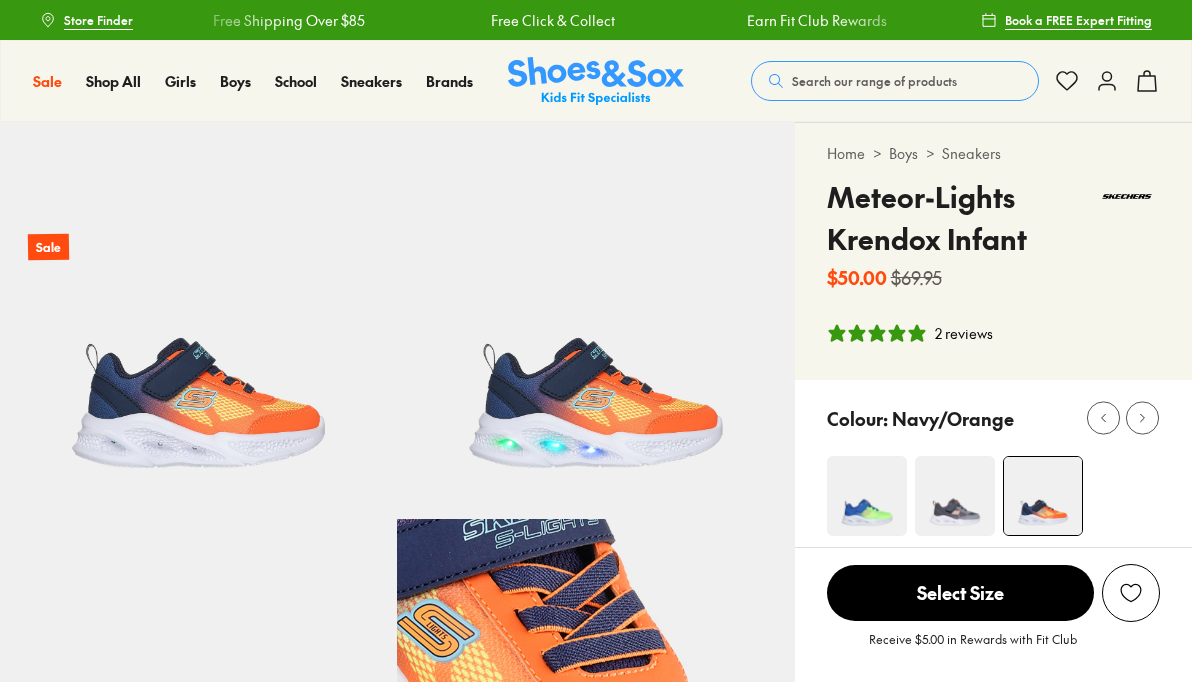 select on "*" 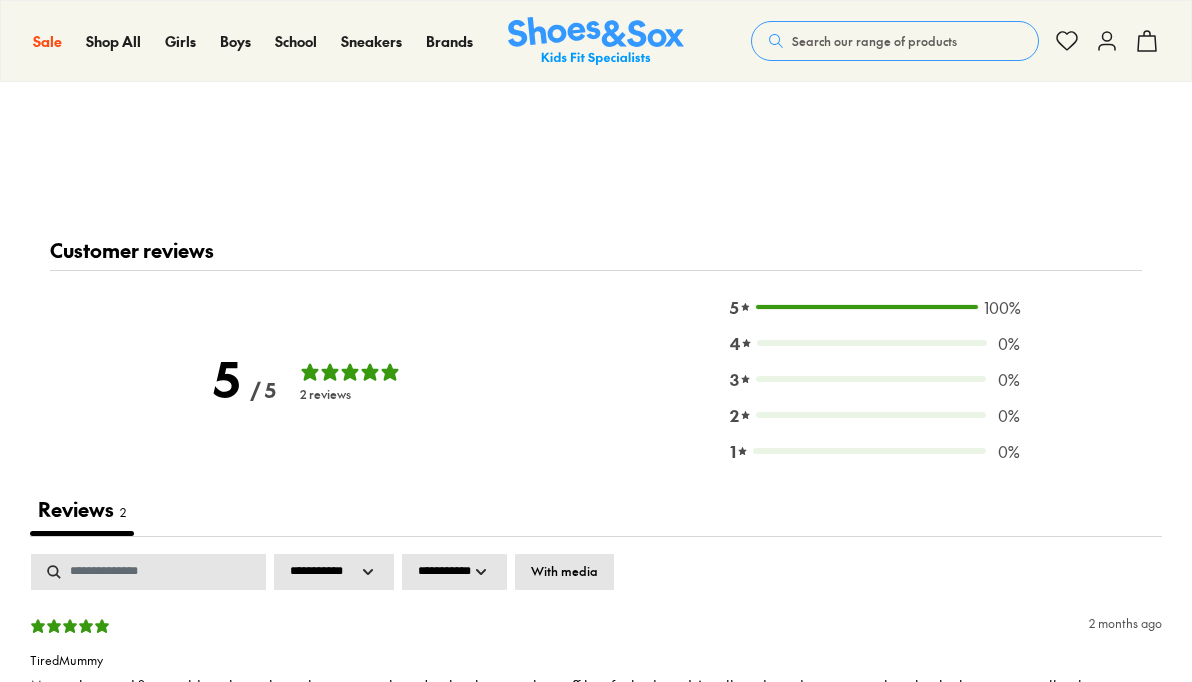scroll, scrollTop: 0, scrollLeft: 0, axis: both 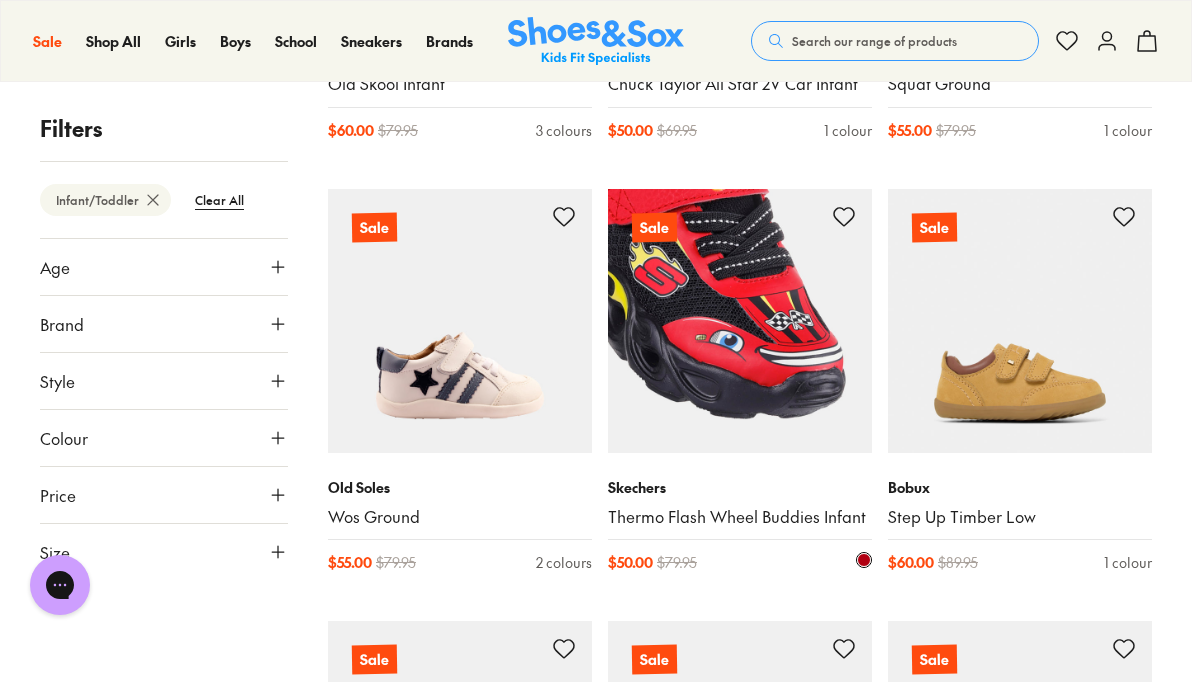 click at bounding box center (740, 321) 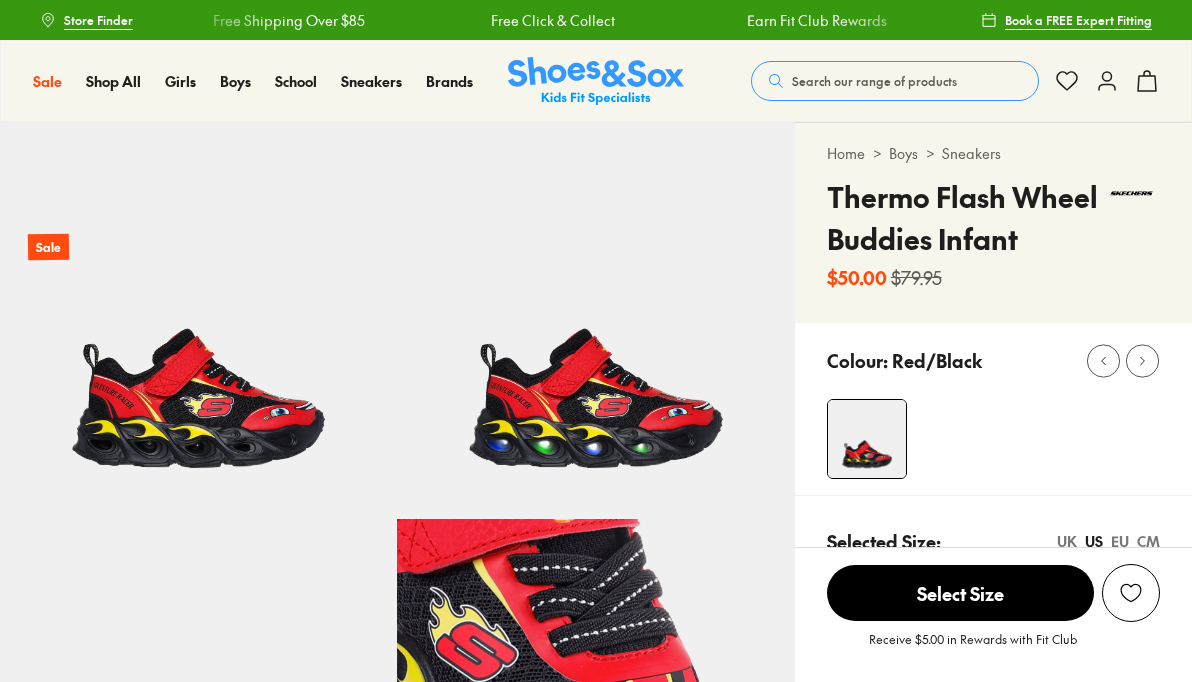 scroll, scrollTop: 0, scrollLeft: 0, axis: both 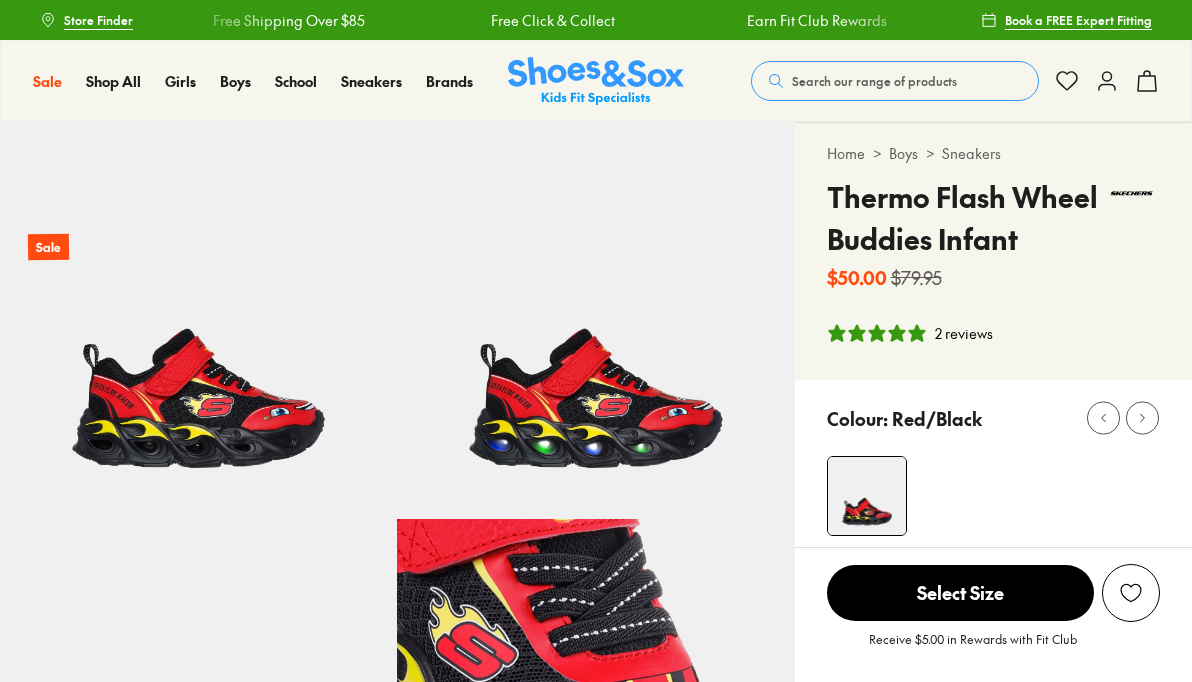 select on "*" 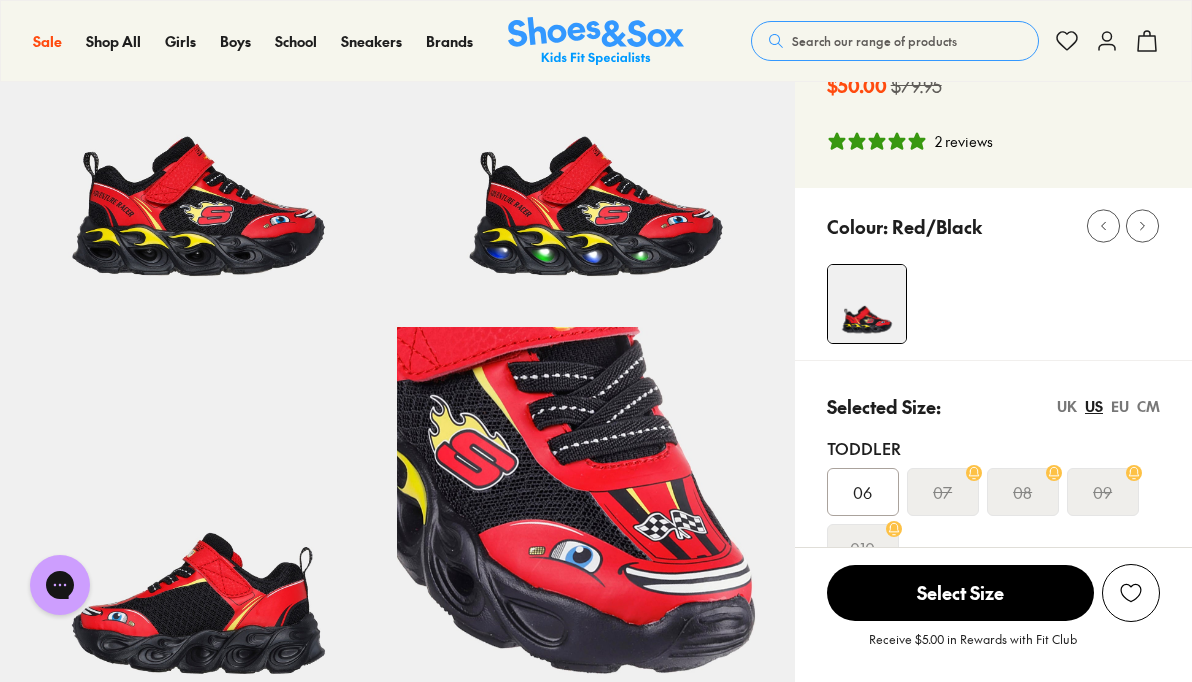 scroll, scrollTop: 191, scrollLeft: 0, axis: vertical 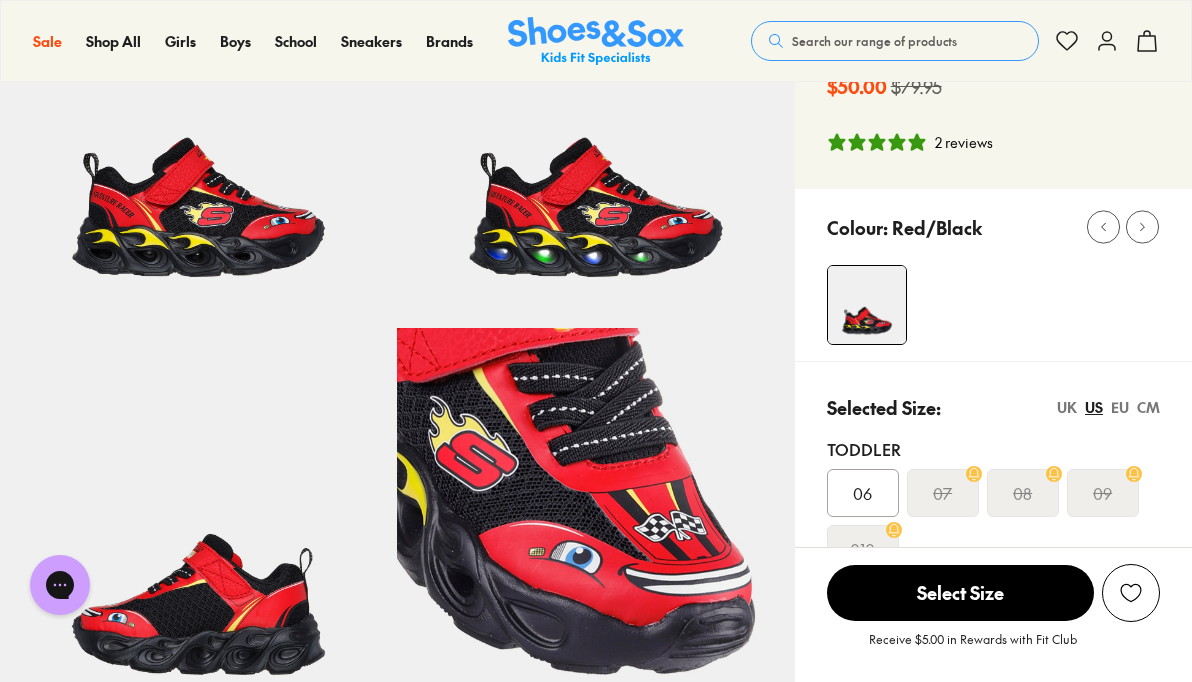 click on "07" at bounding box center [942, 493] 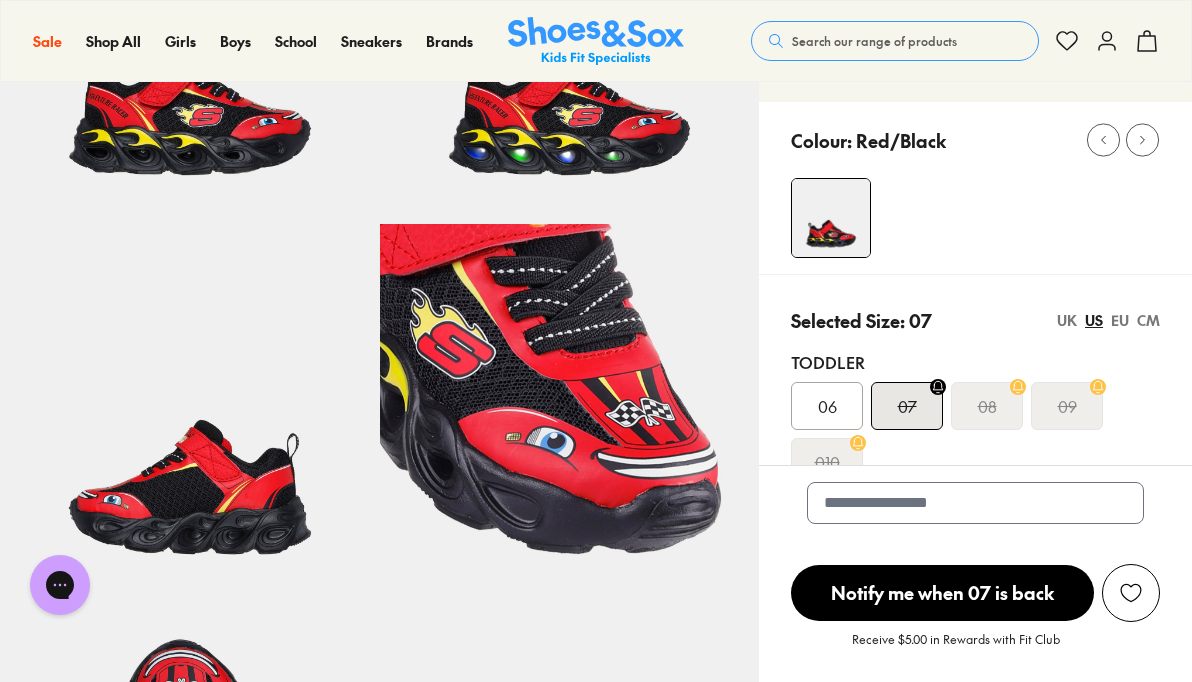 scroll, scrollTop: 276, scrollLeft: 0, axis: vertical 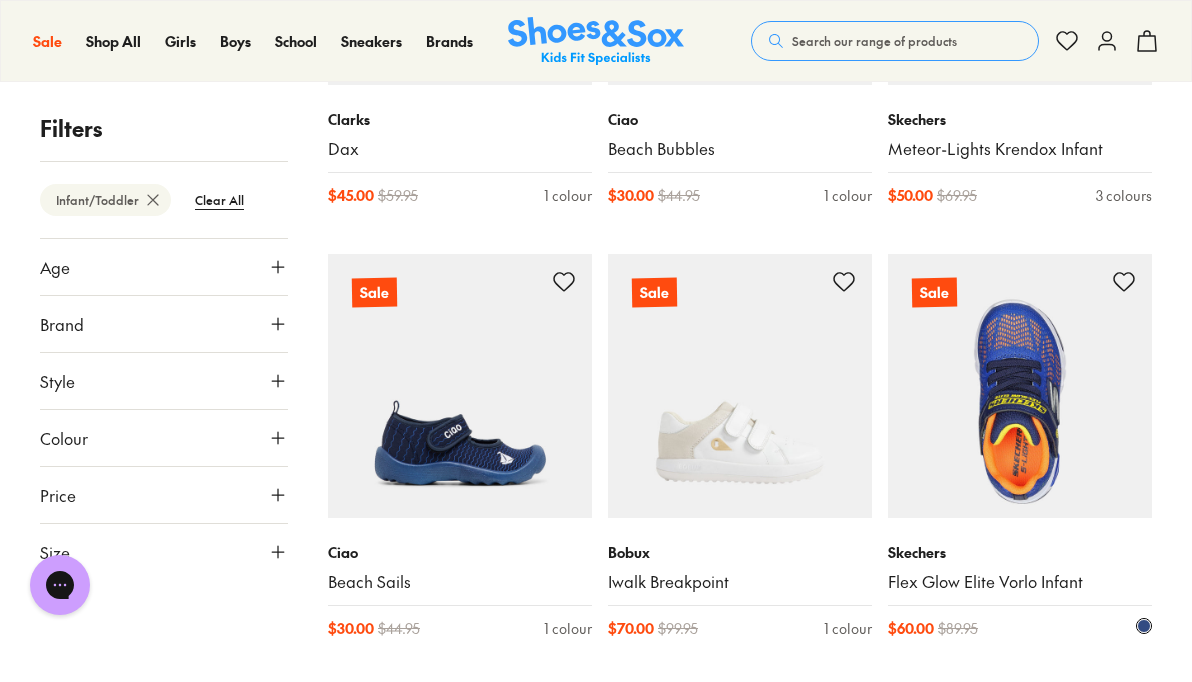 click at bounding box center [1020, 386] 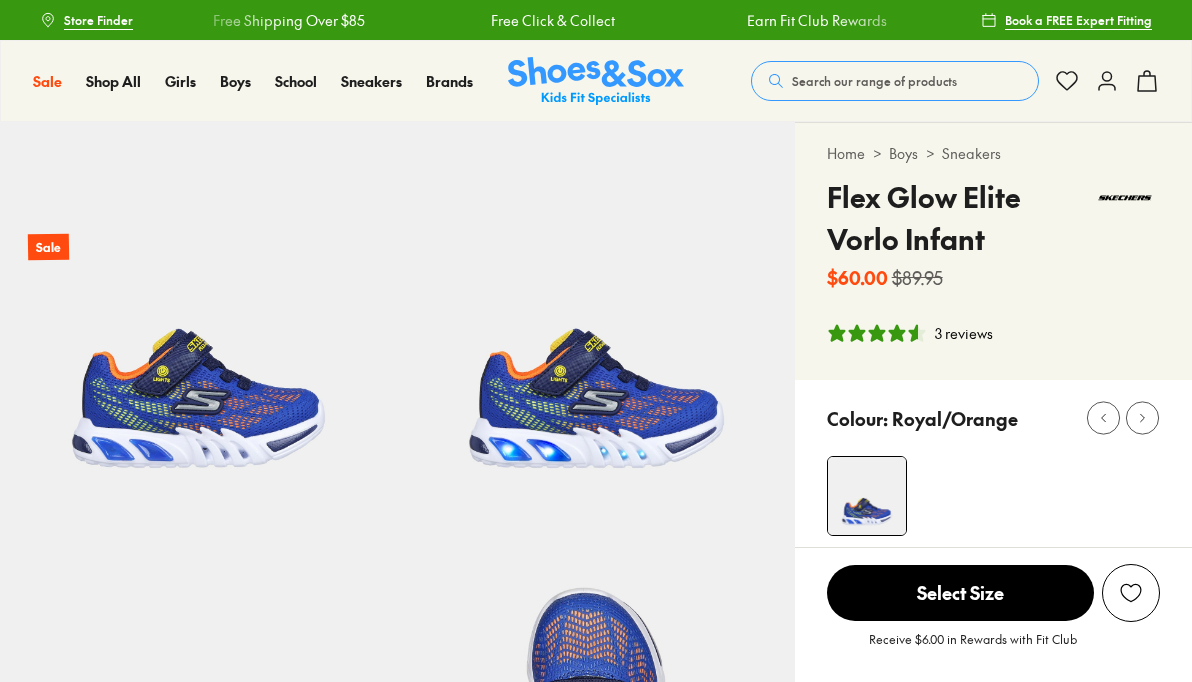 select on "*" 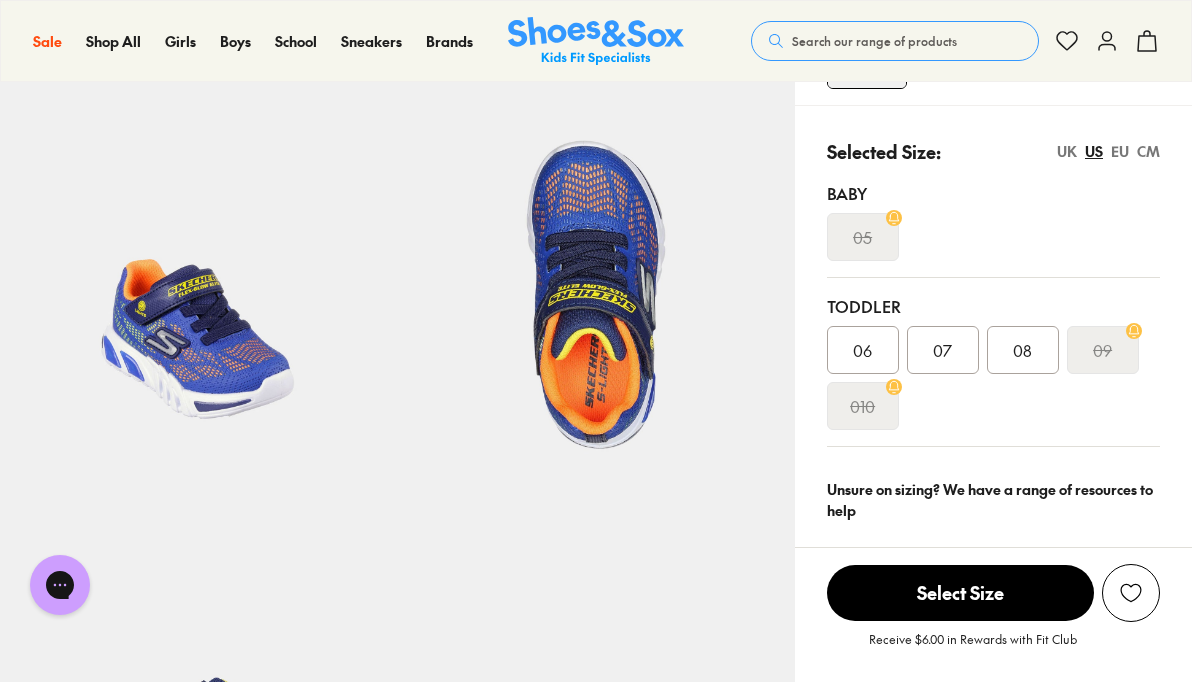 scroll, scrollTop: 448, scrollLeft: 0, axis: vertical 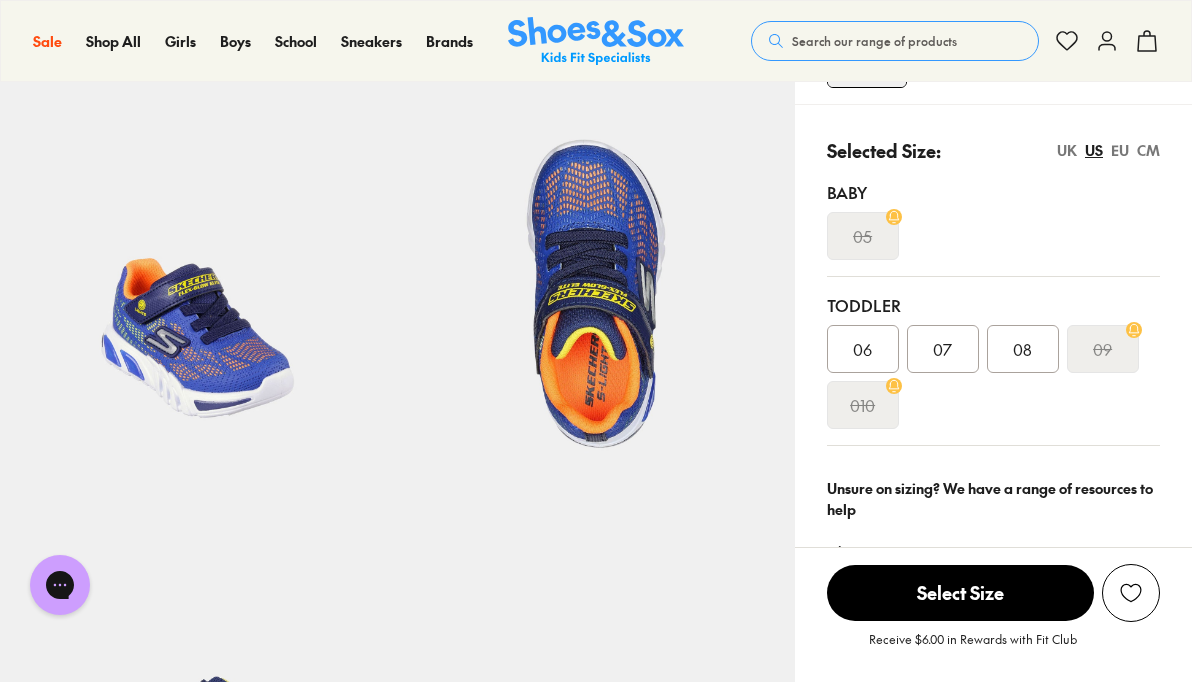 click on "07" at bounding box center [942, 349] 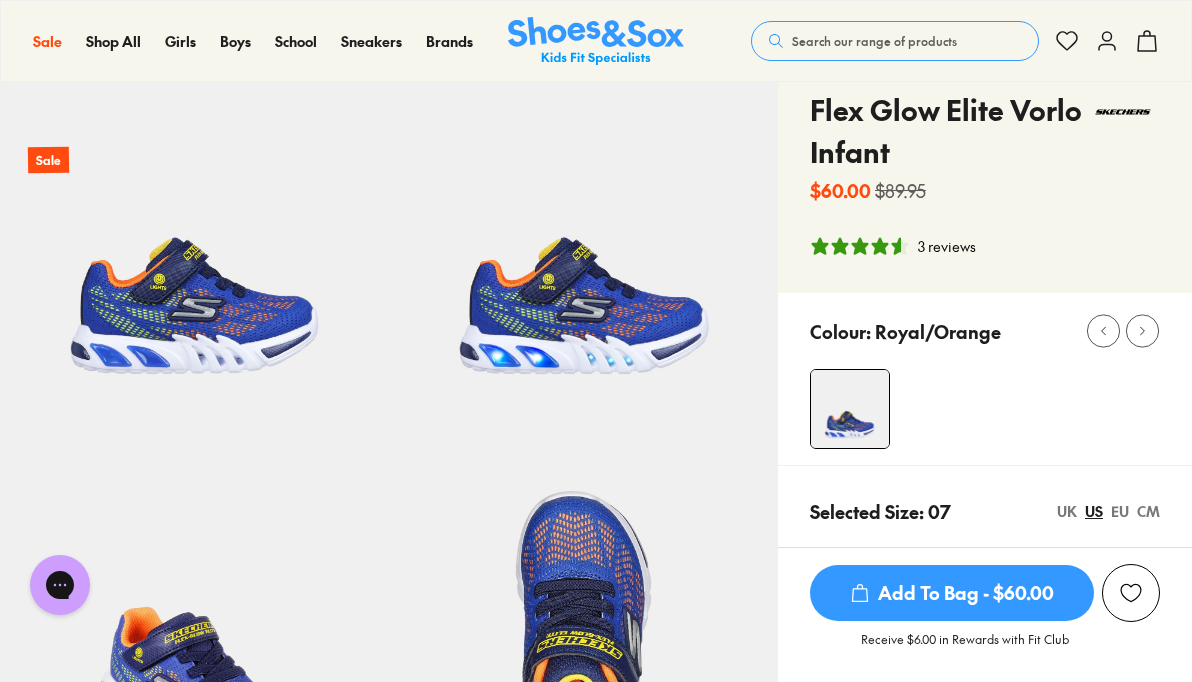 scroll, scrollTop: 83, scrollLeft: 0, axis: vertical 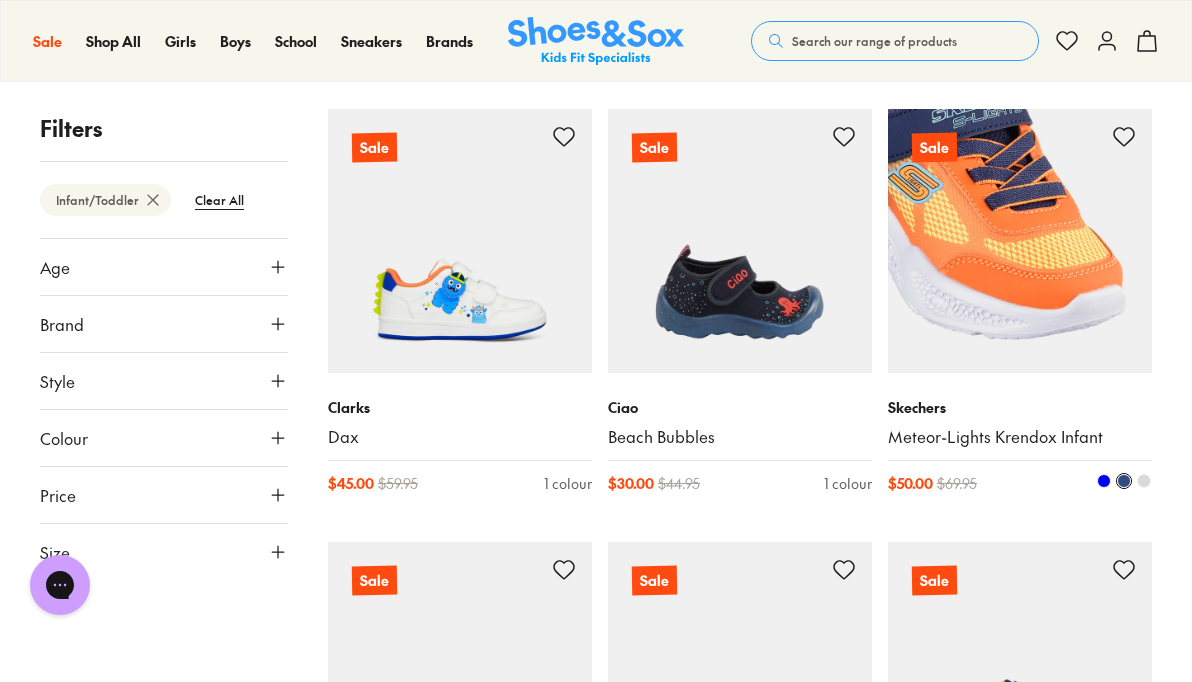 click at bounding box center [1020, 241] 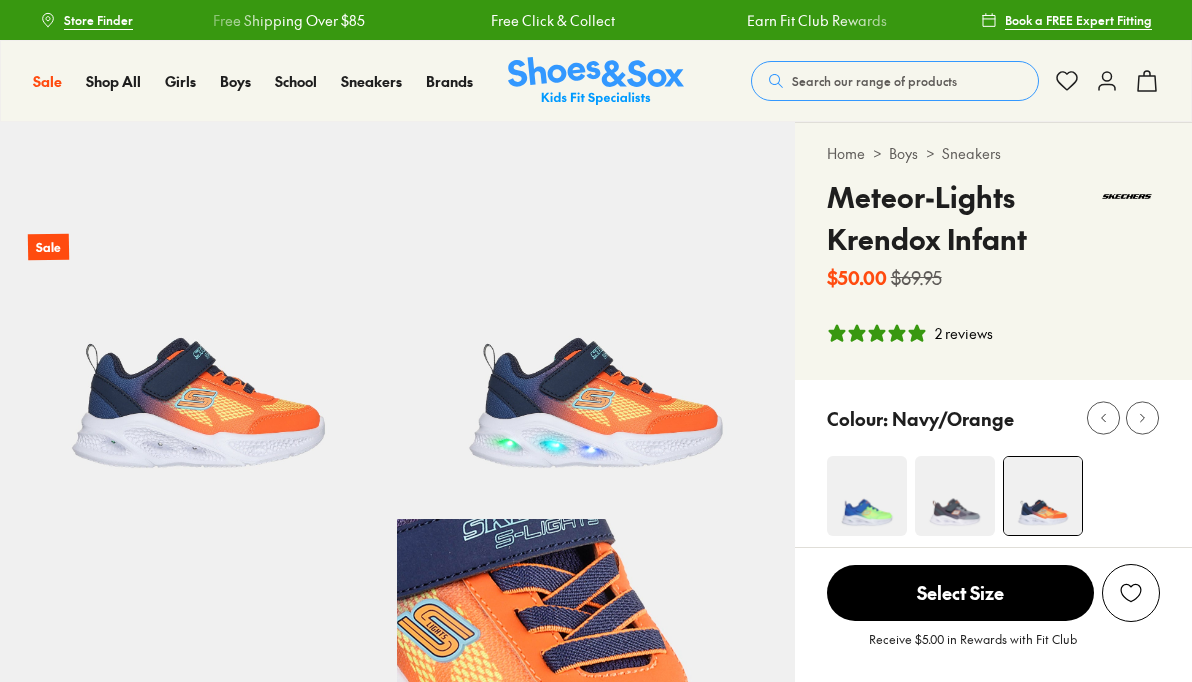 select on "*" 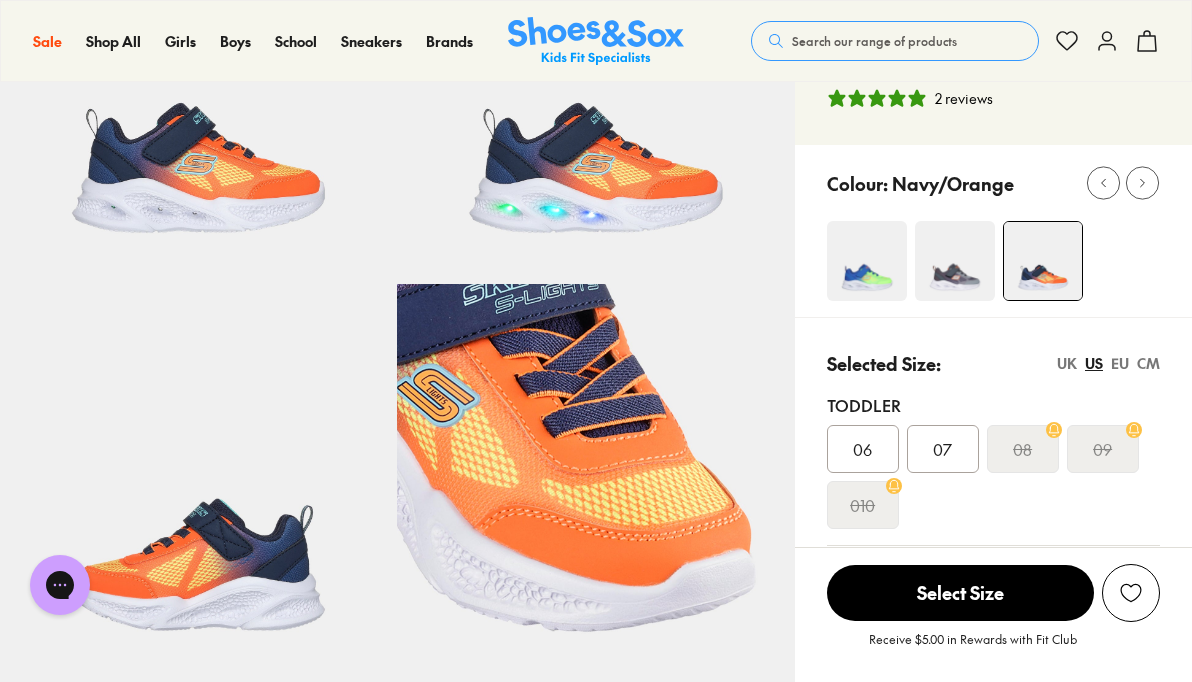 scroll, scrollTop: 240, scrollLeft: 0, axis: vertical 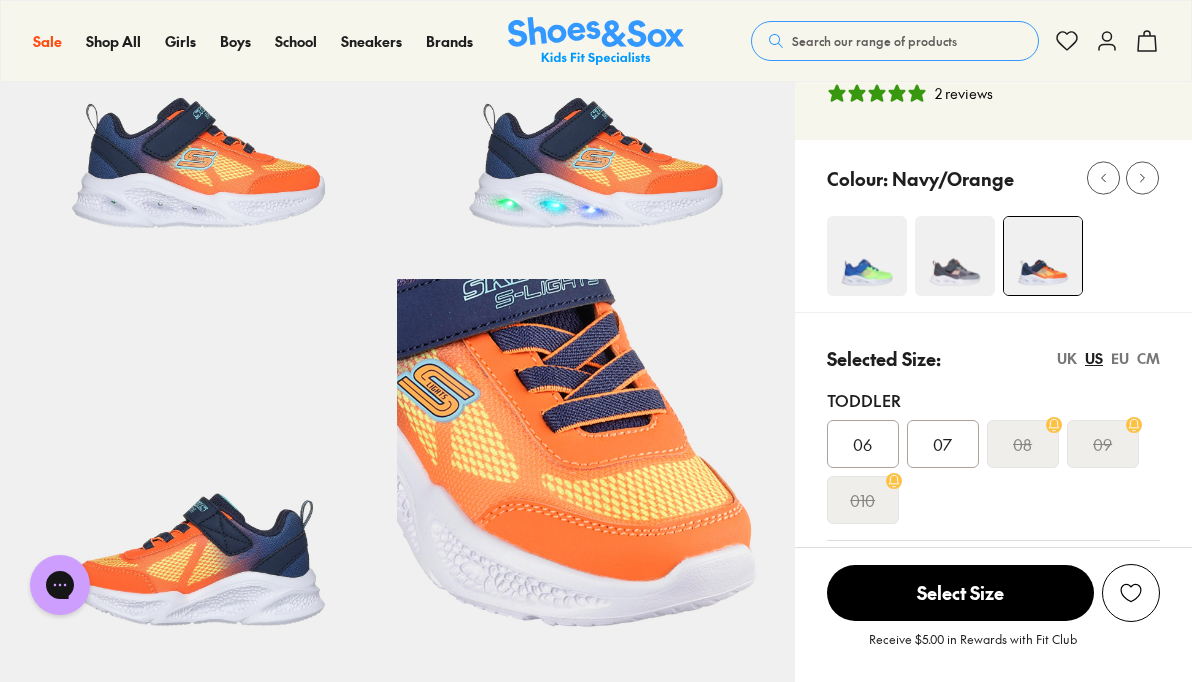 click on "07" at bounding box center [942, 444] 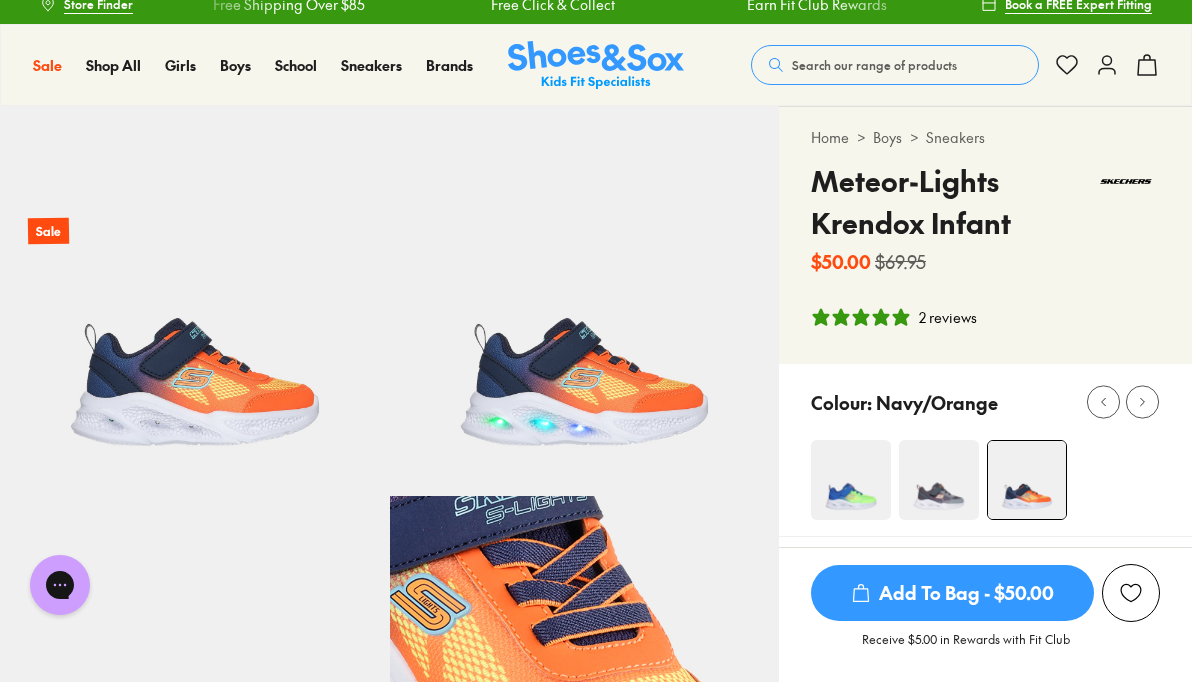 scroll, scrollTop: 0, scrollLeft: 0, axis: both 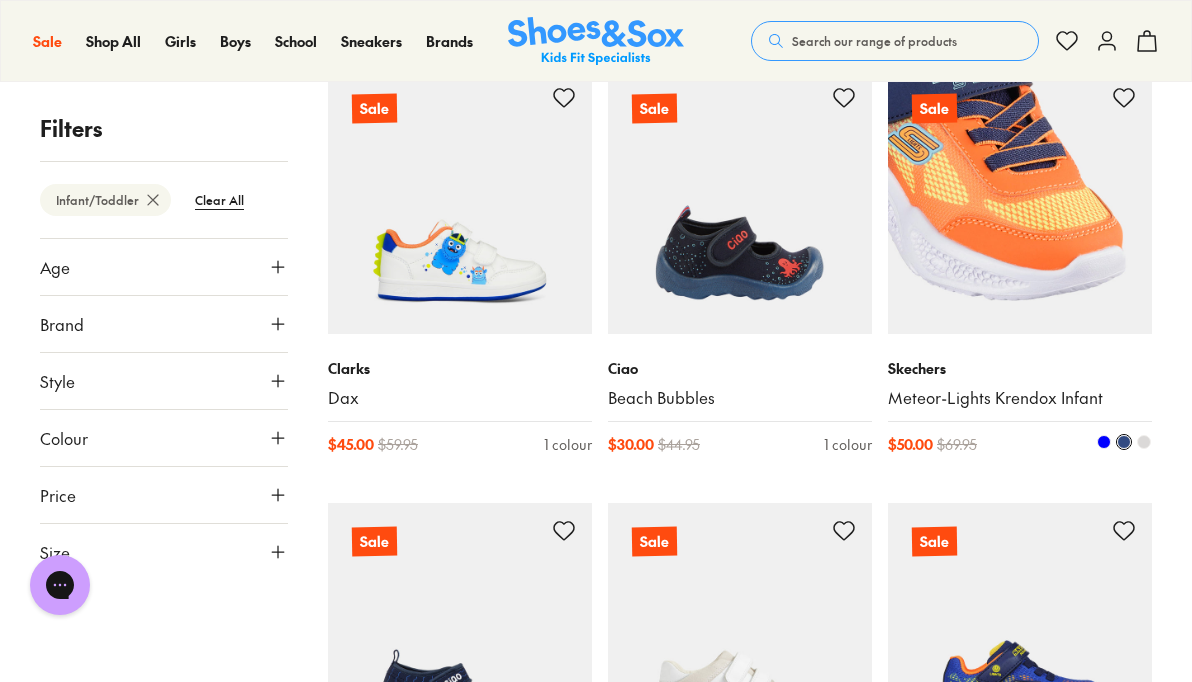 click on "Skechers" at bounding box center [1020, 368] 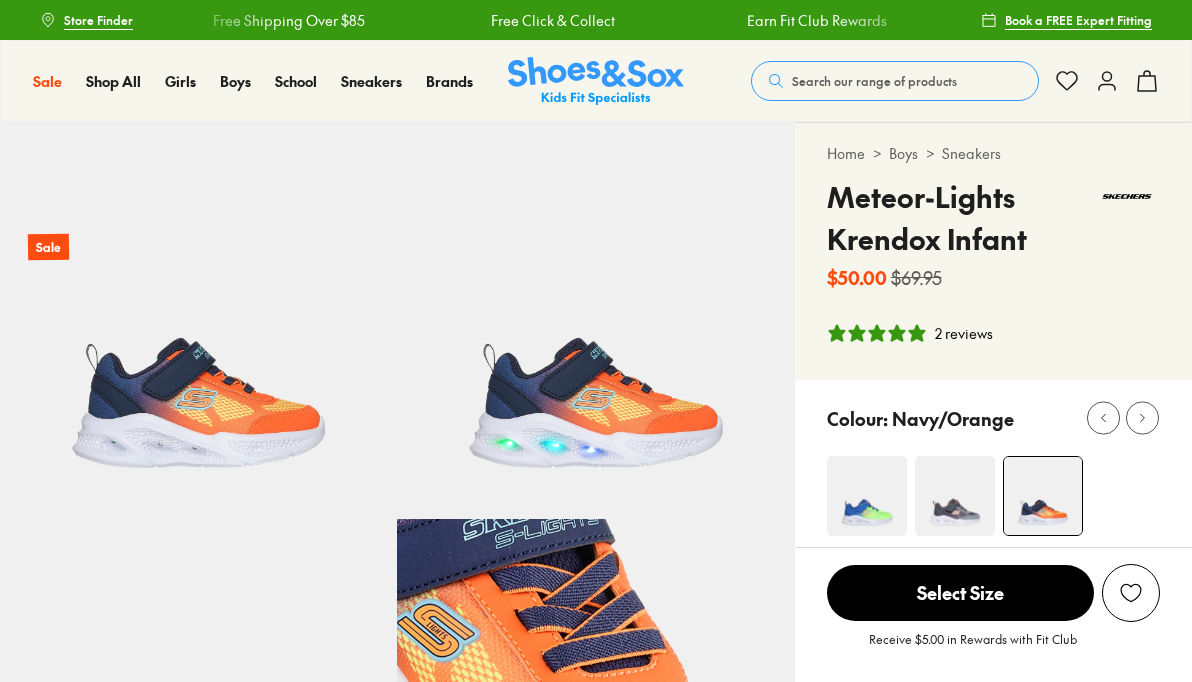 select on "*" 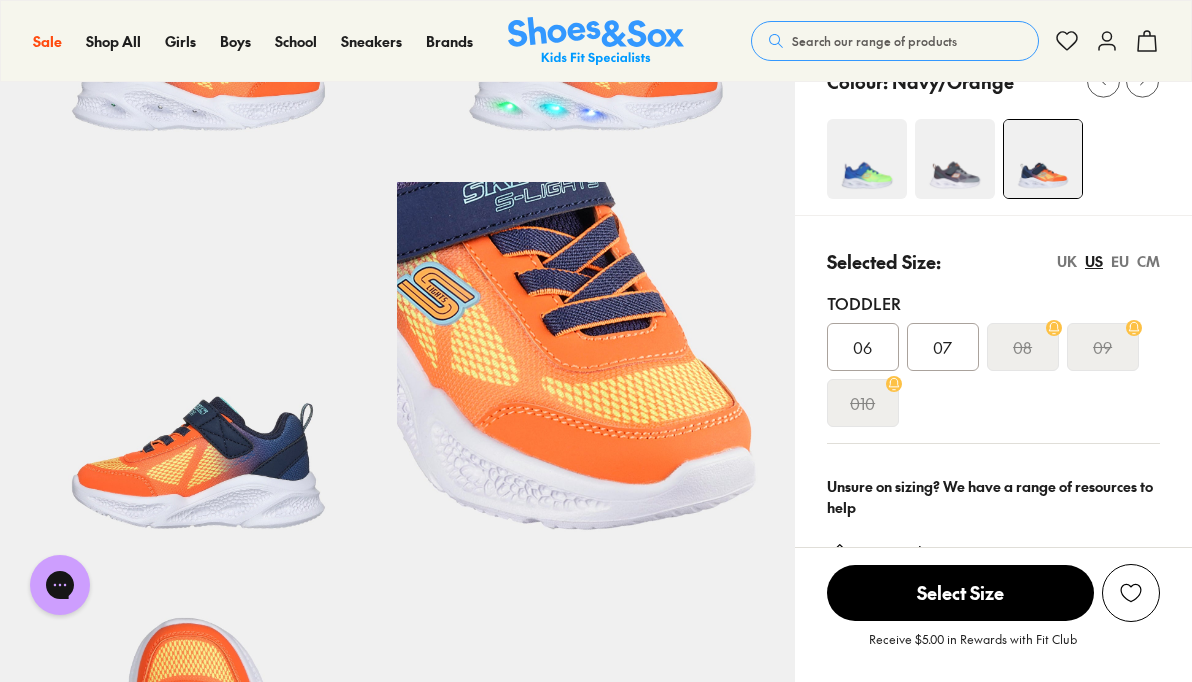 scroll, scrollTop: 0, scrollLeft: 0, axis: both 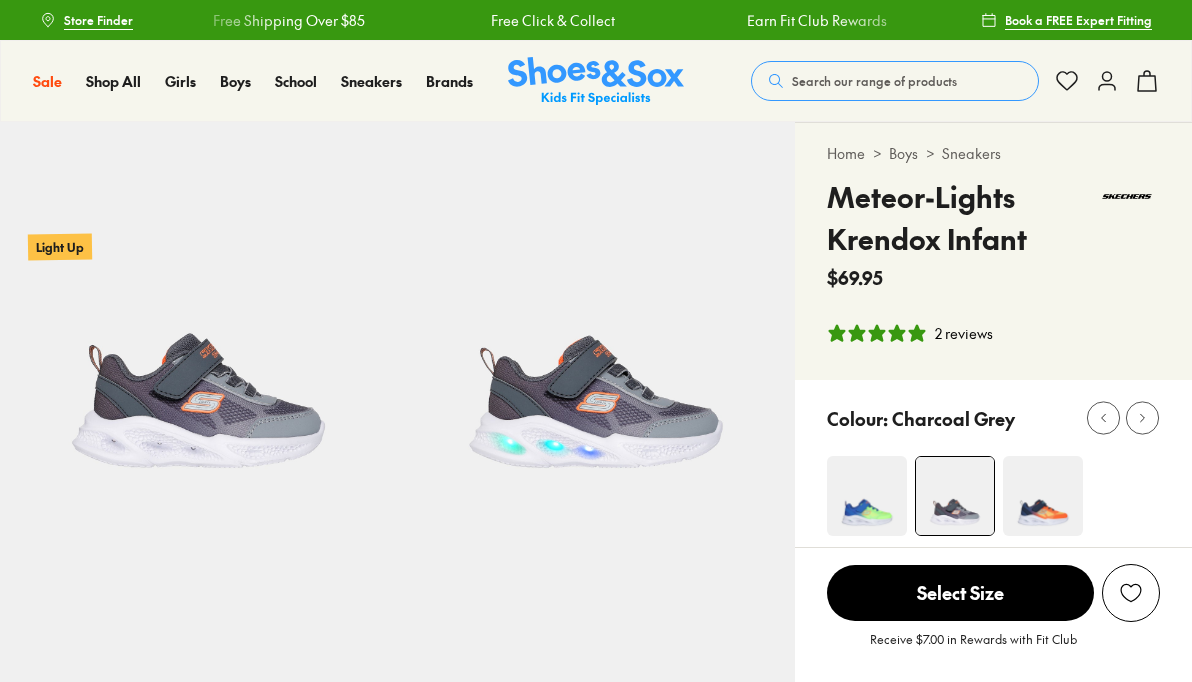 select on "*" 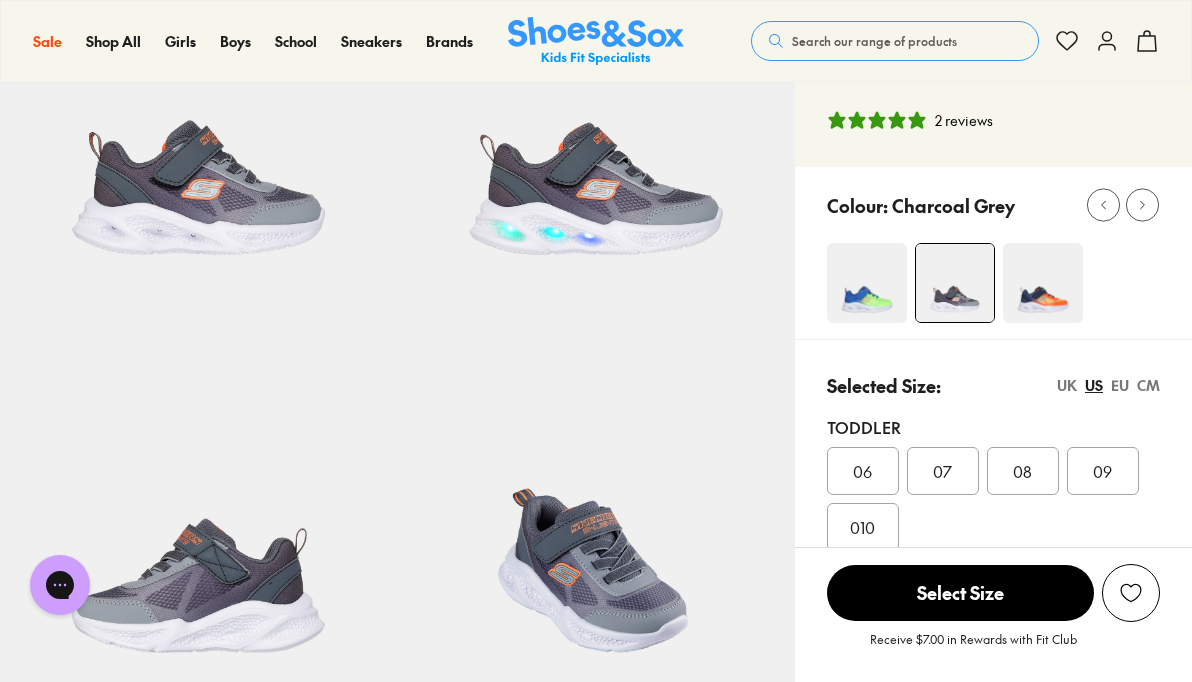 scroll, scrollTop: 217, scrollLeft: 0, axis: vertical 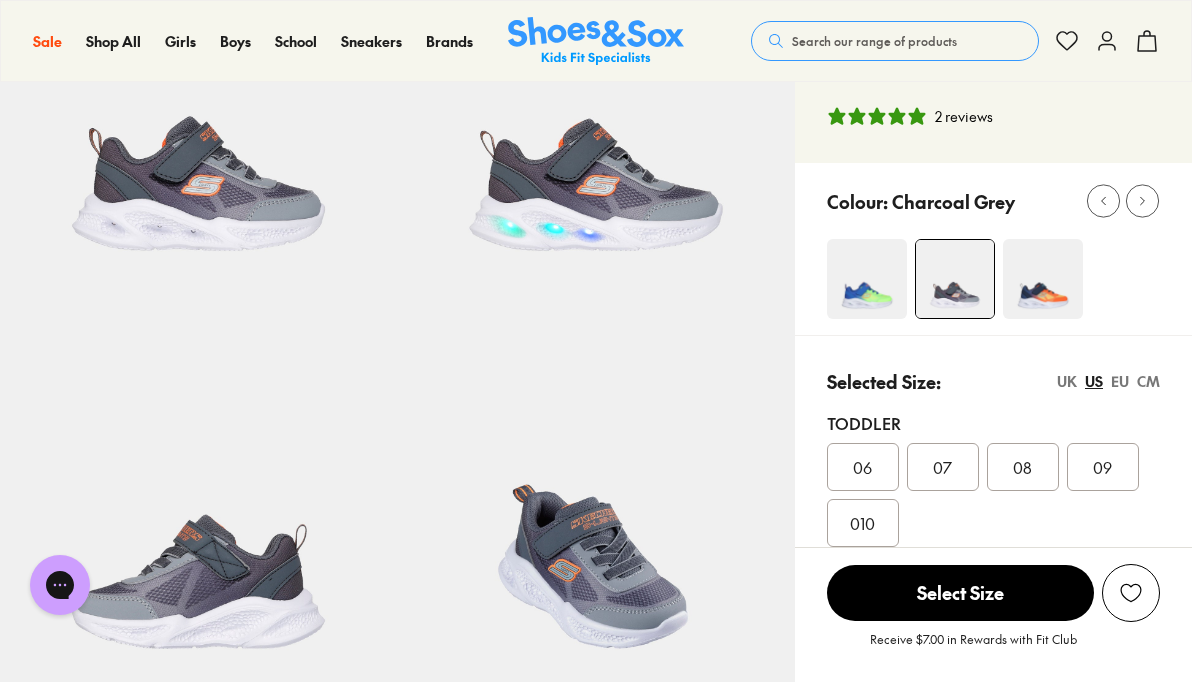 click on "07" at bounding box center (943, 467) 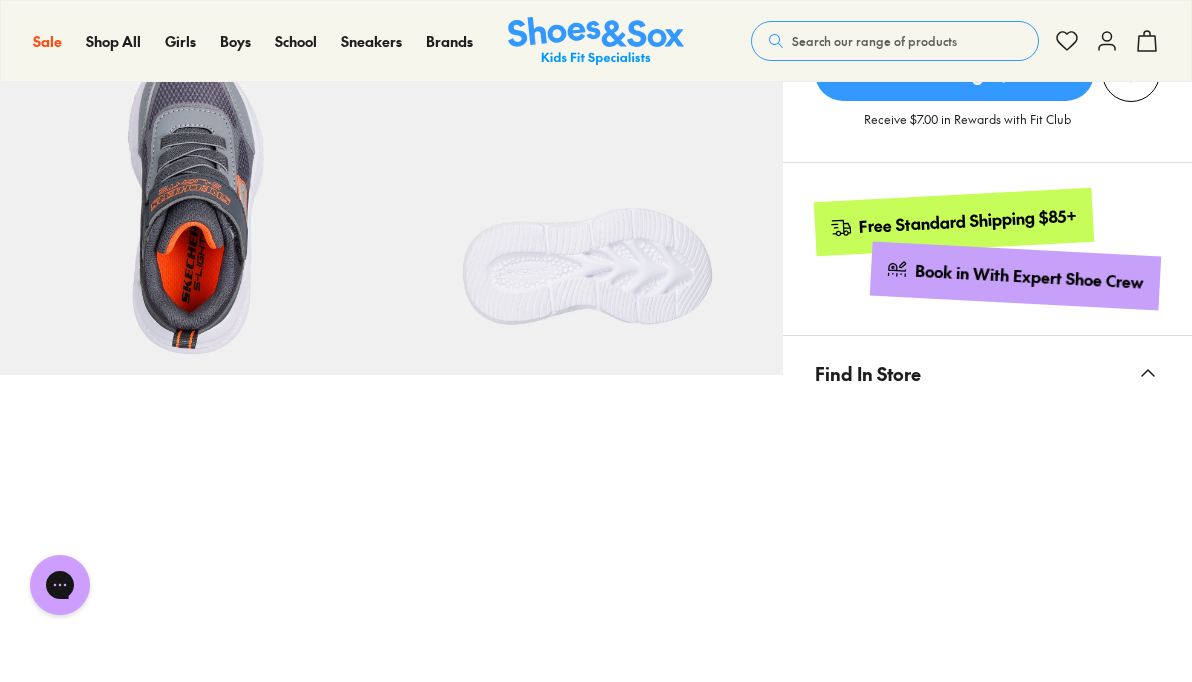 scroll, scrollTop: 925, scrollLeft: 0, axis: vertical 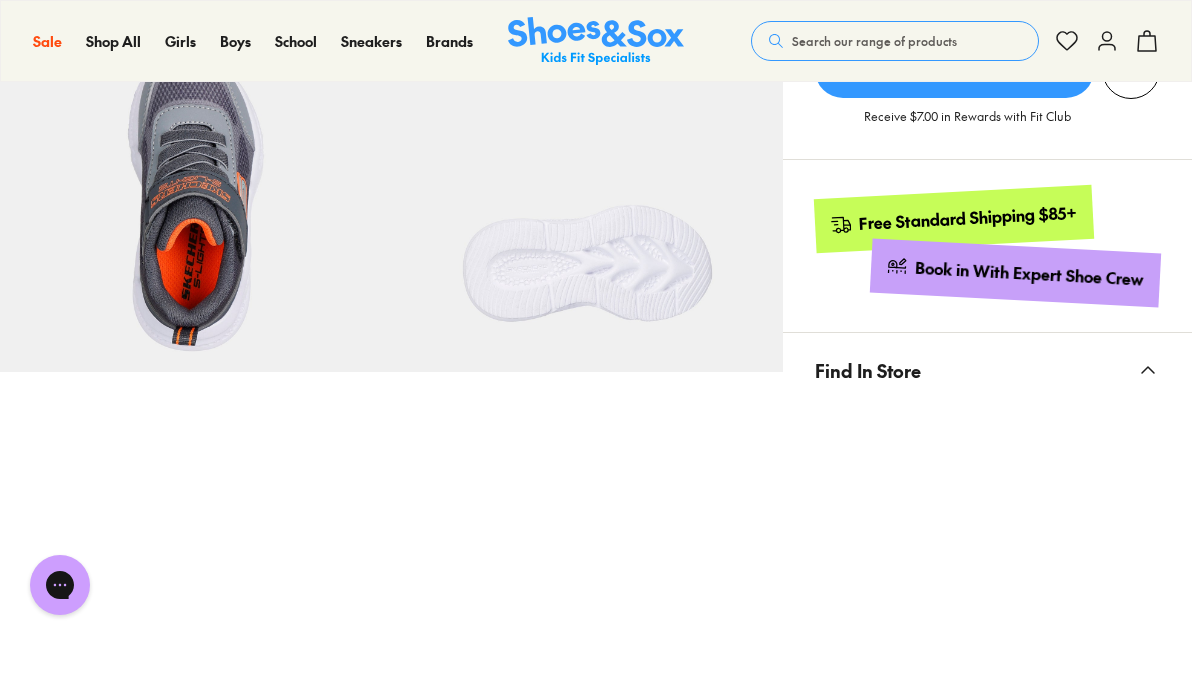click on "Pinch & Zoom  (100%)" at bounding box center (391, 354) 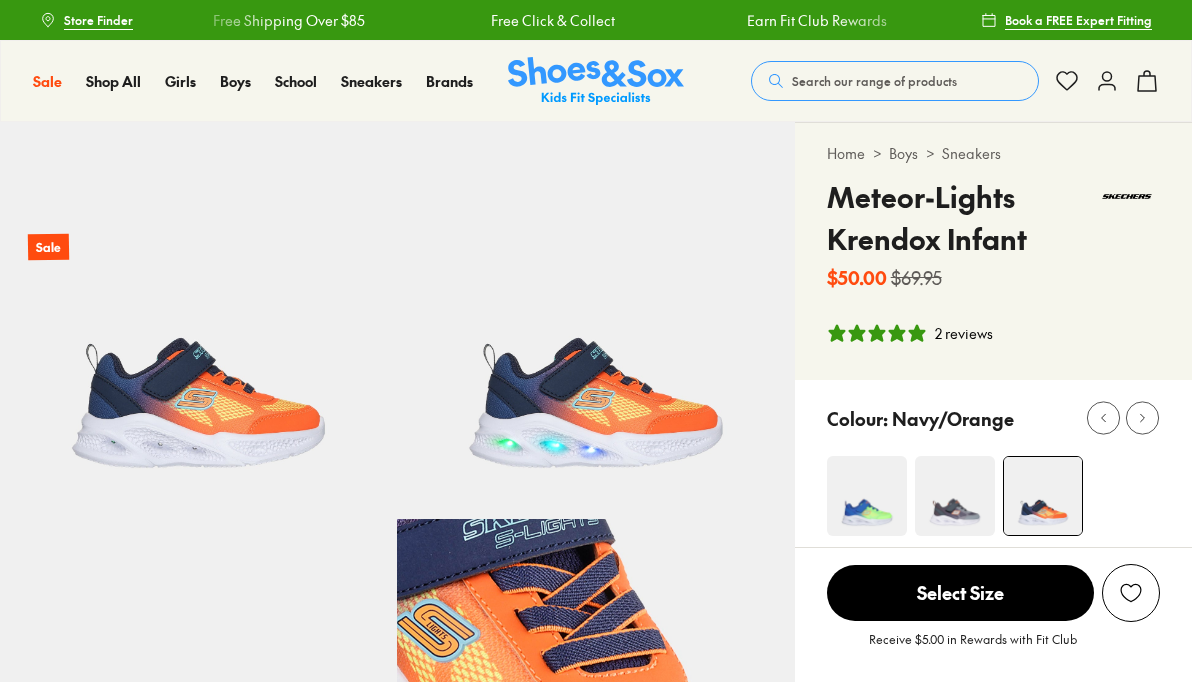 select on "*" 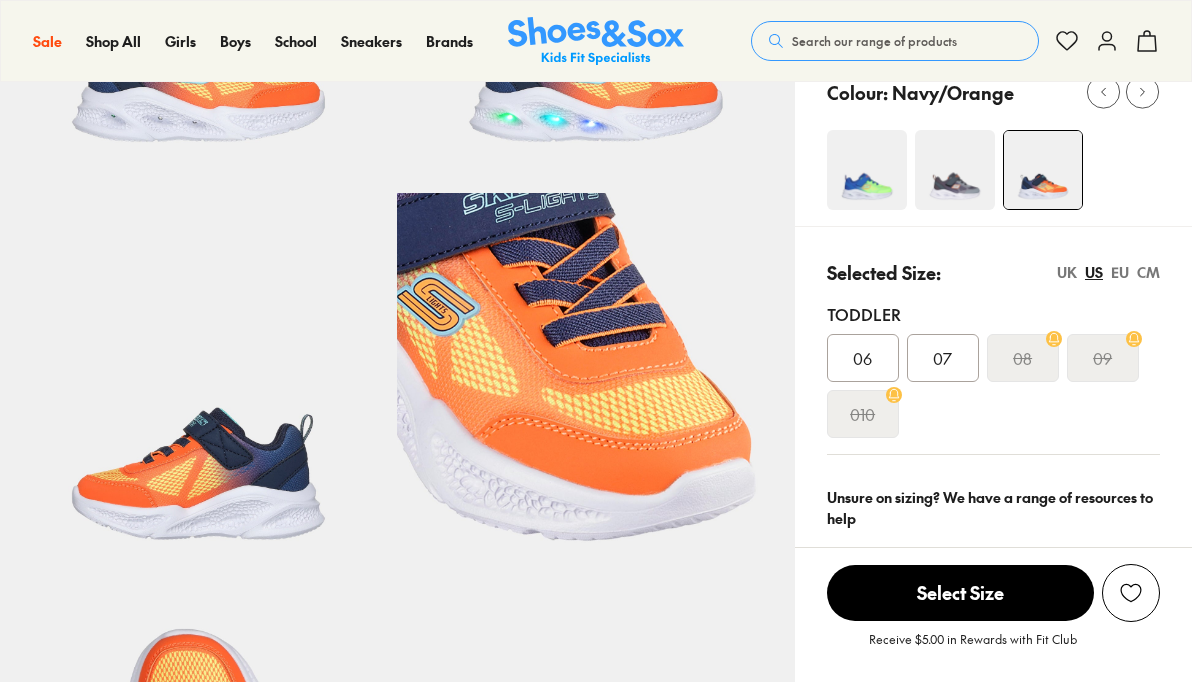 scroll, scrollTop: 0, scrollLeft: 0, axis: both 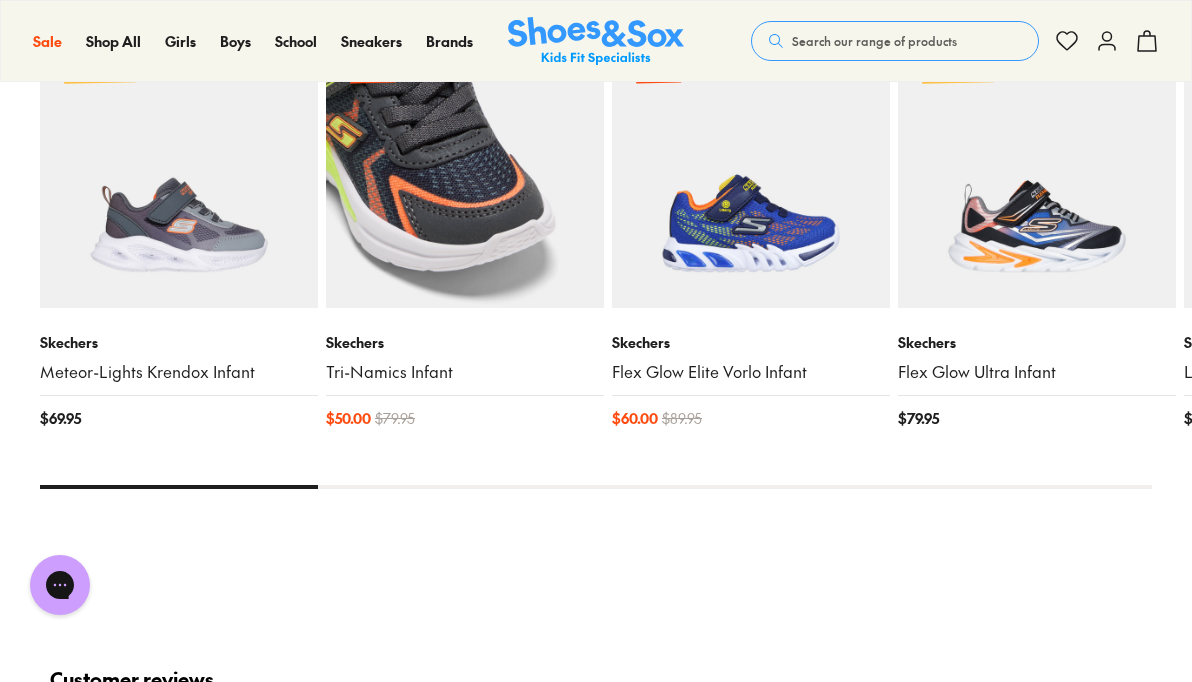 click at bounding box center [465, 169] 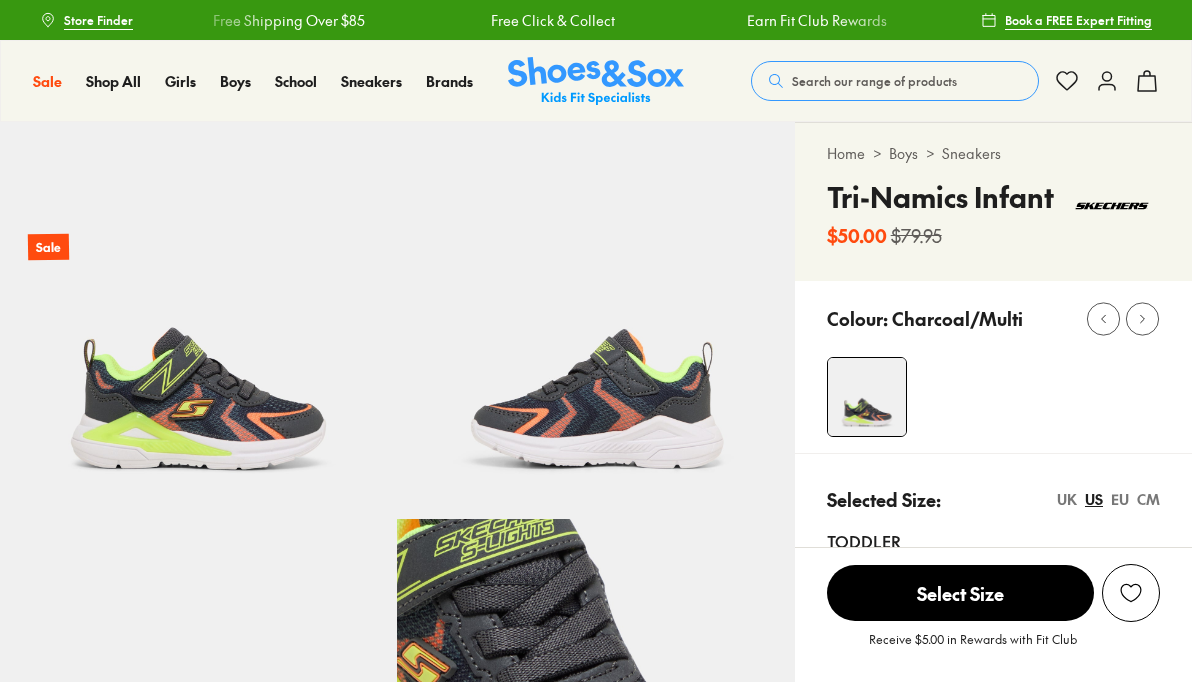 select on "*" 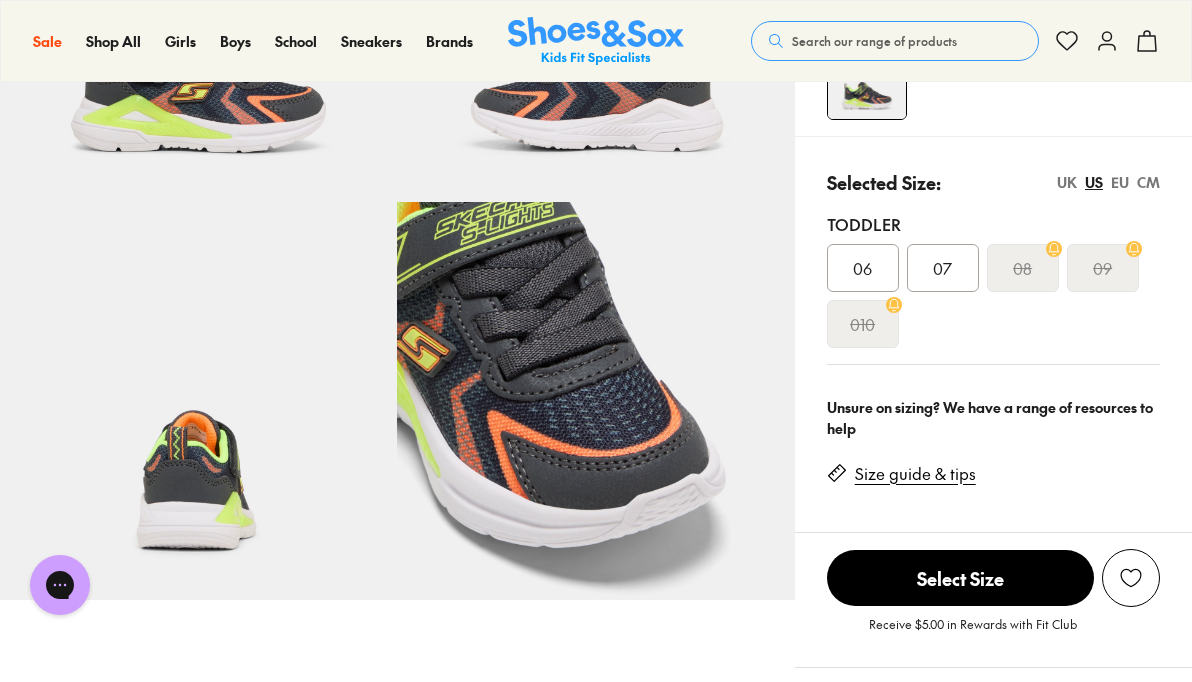 scroll, scrollTop: 294, scrollLeft: 0, axis: vertical 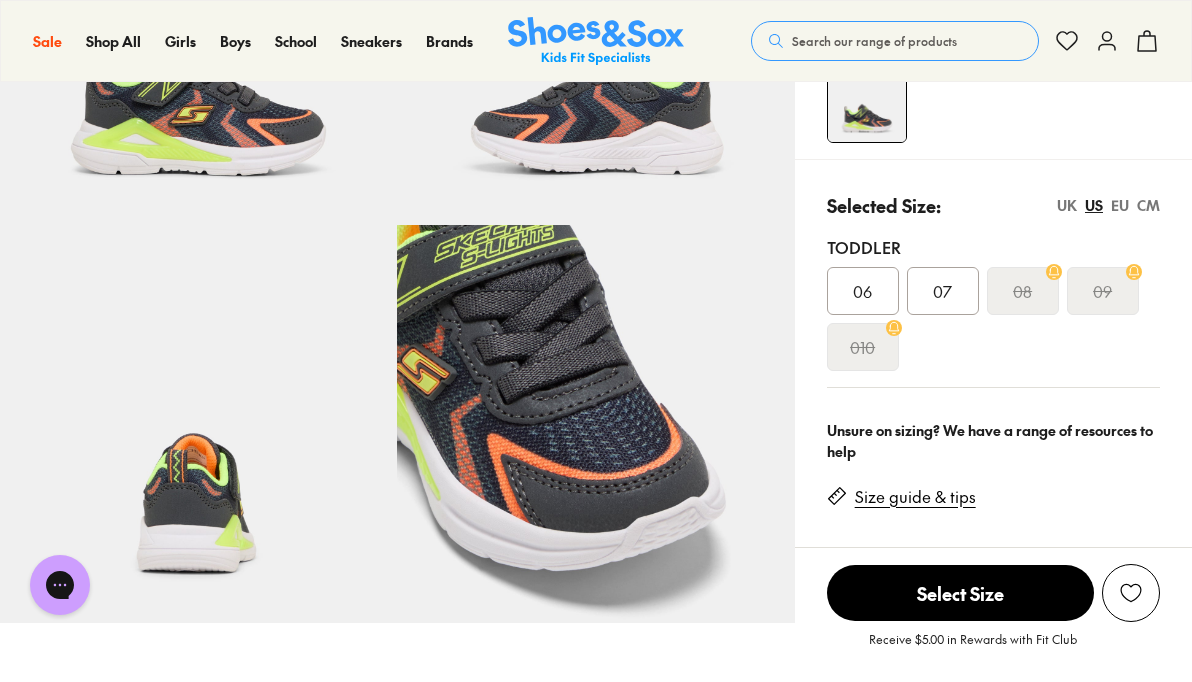 click on "07" at bounding box center [942, 291] 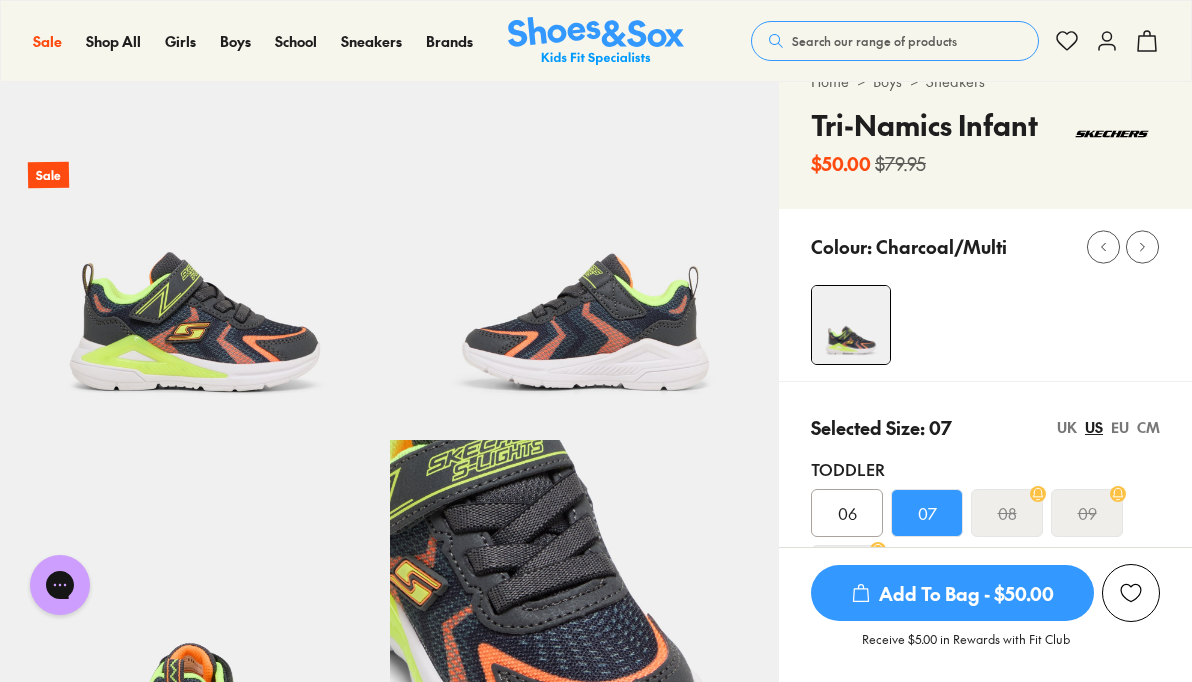 scroll, scrollTop: 13, scrollLeft: 0, axis: vertical 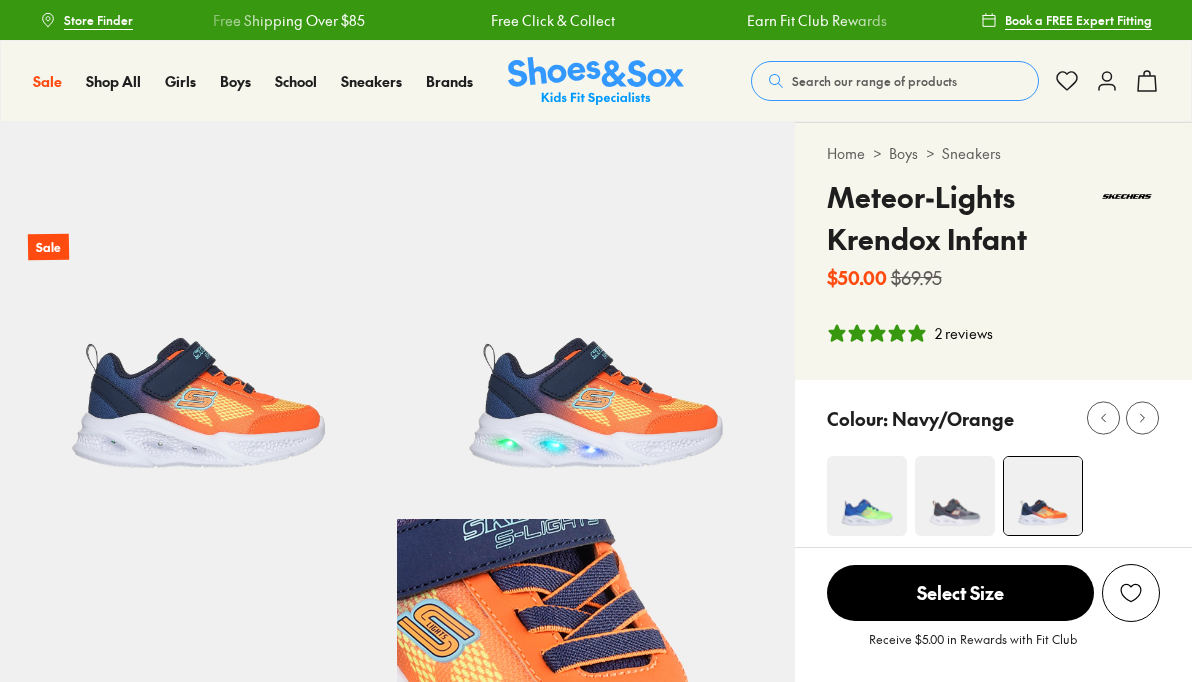 select on "*" 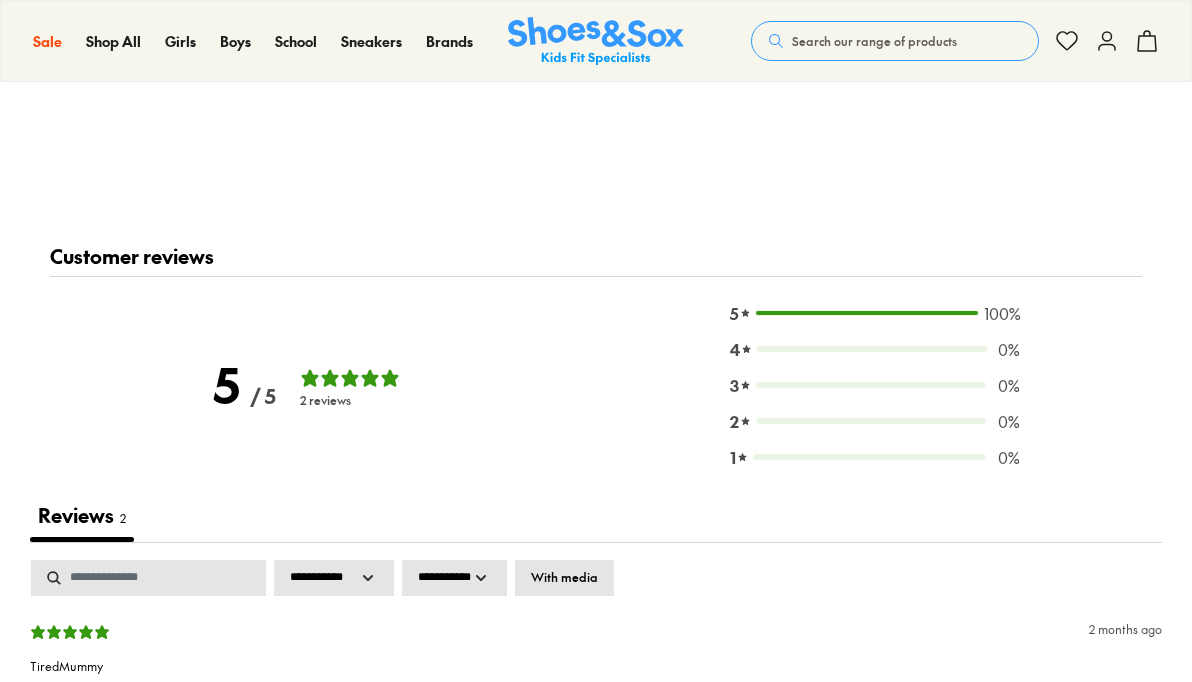 scroll, scrollTop: 0, scrollLeft: 0, axis: both 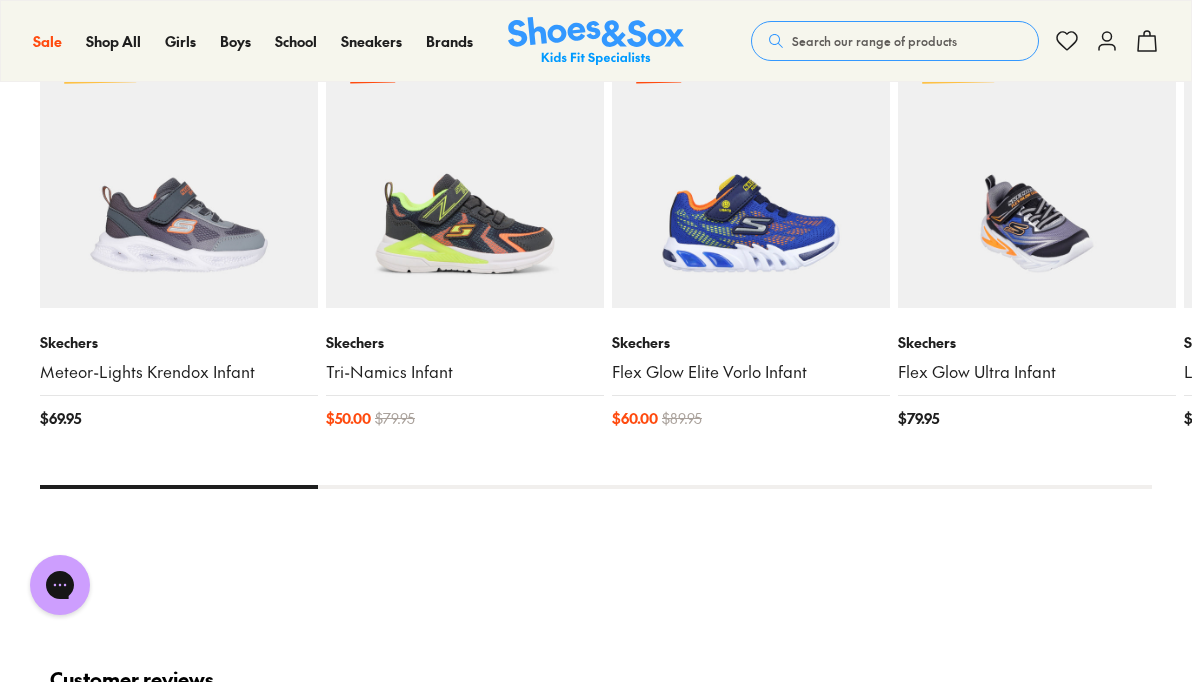 click at bounding box center (1037, 169) 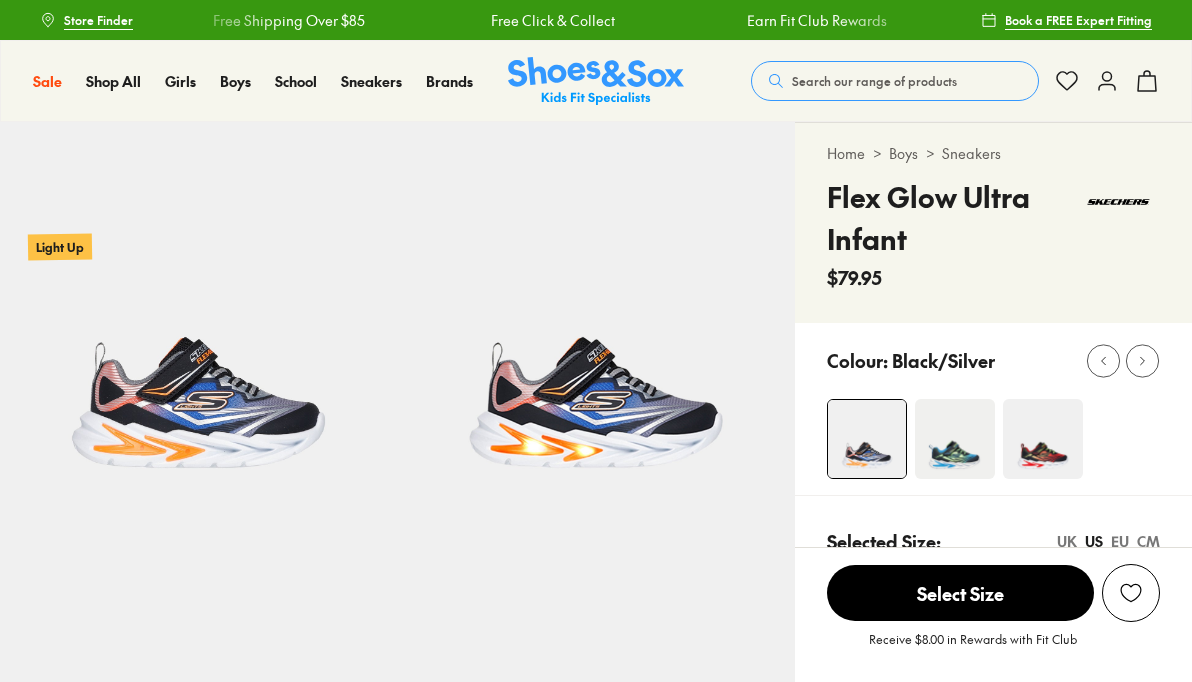 scroll, scrollTop: 0, scrollLeft: 0, axis: both 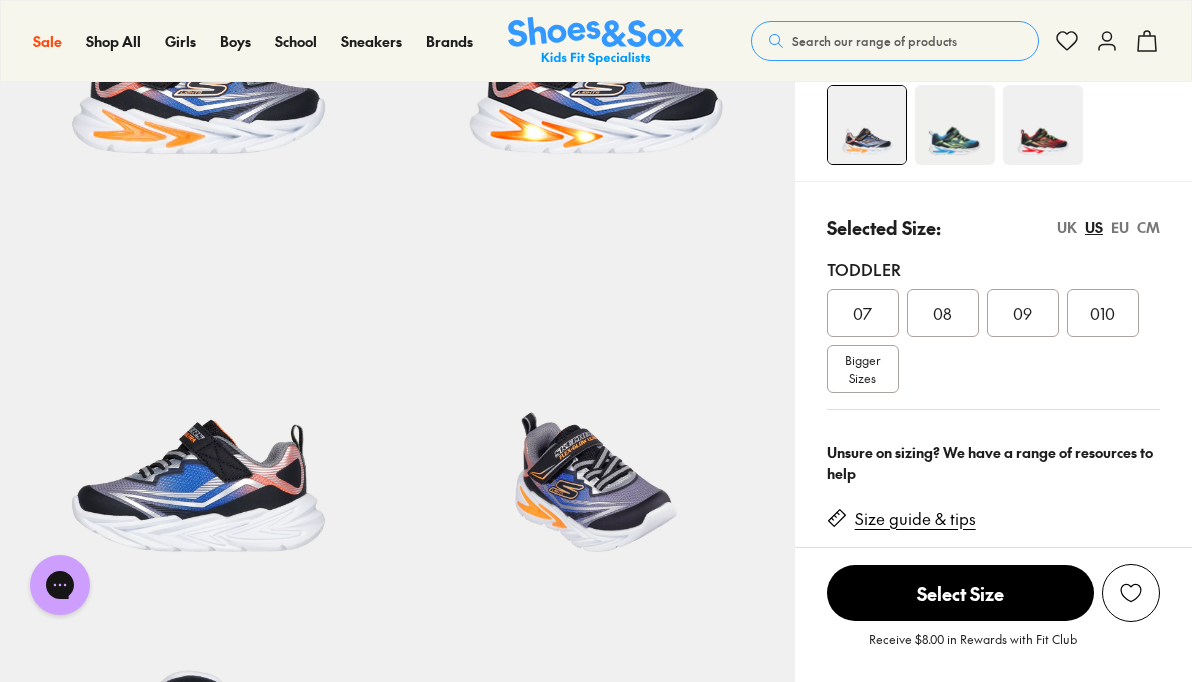 click on "07" at bounding box center (862, 313) 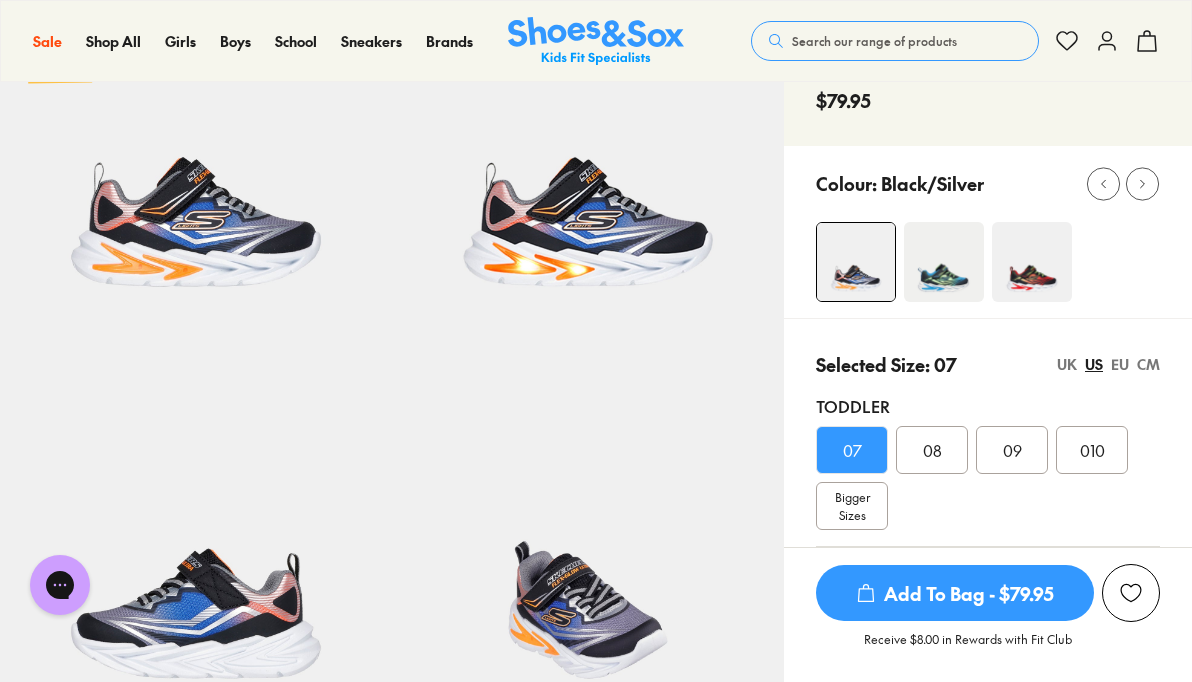 scroll, scrollTop: 173, scrollLeft: 0, axis: vertical 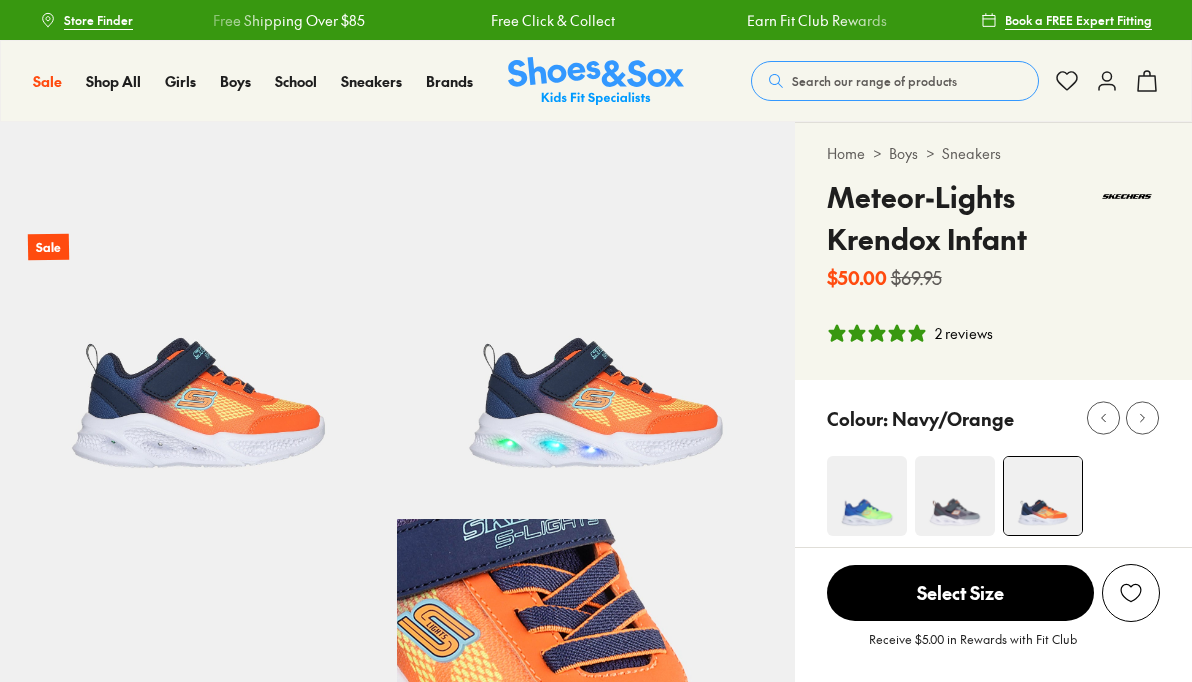 select on "*" 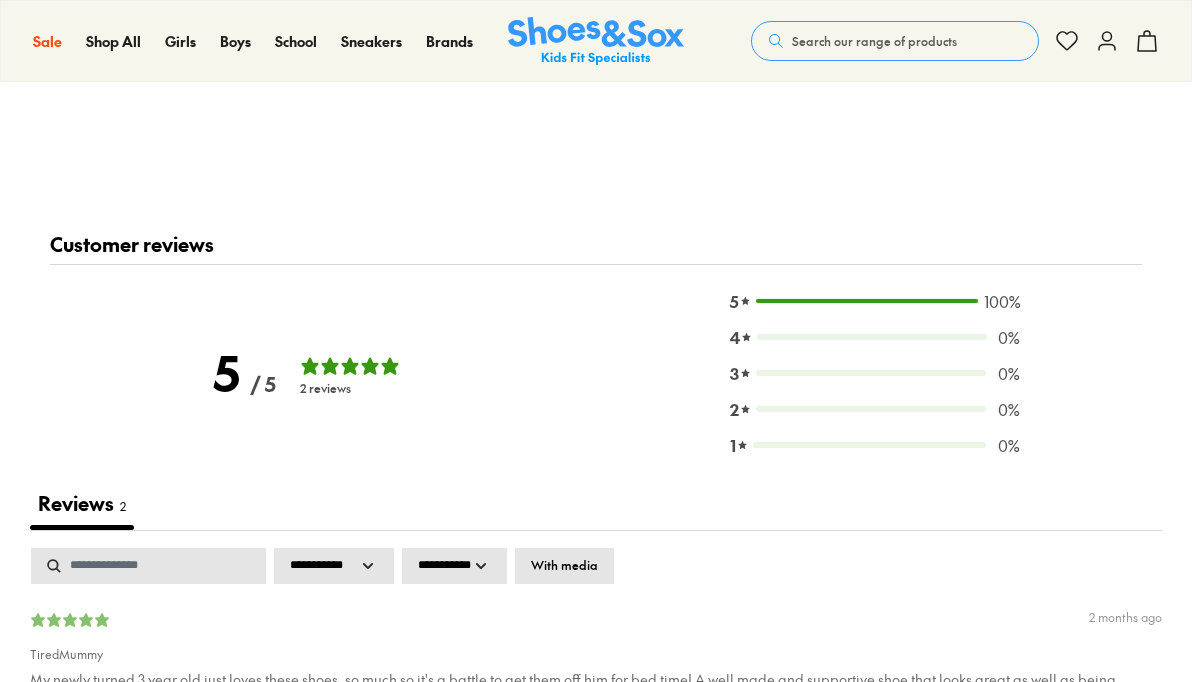 scroll, scrollTop: 0, scrollLeft: 0, axis: both 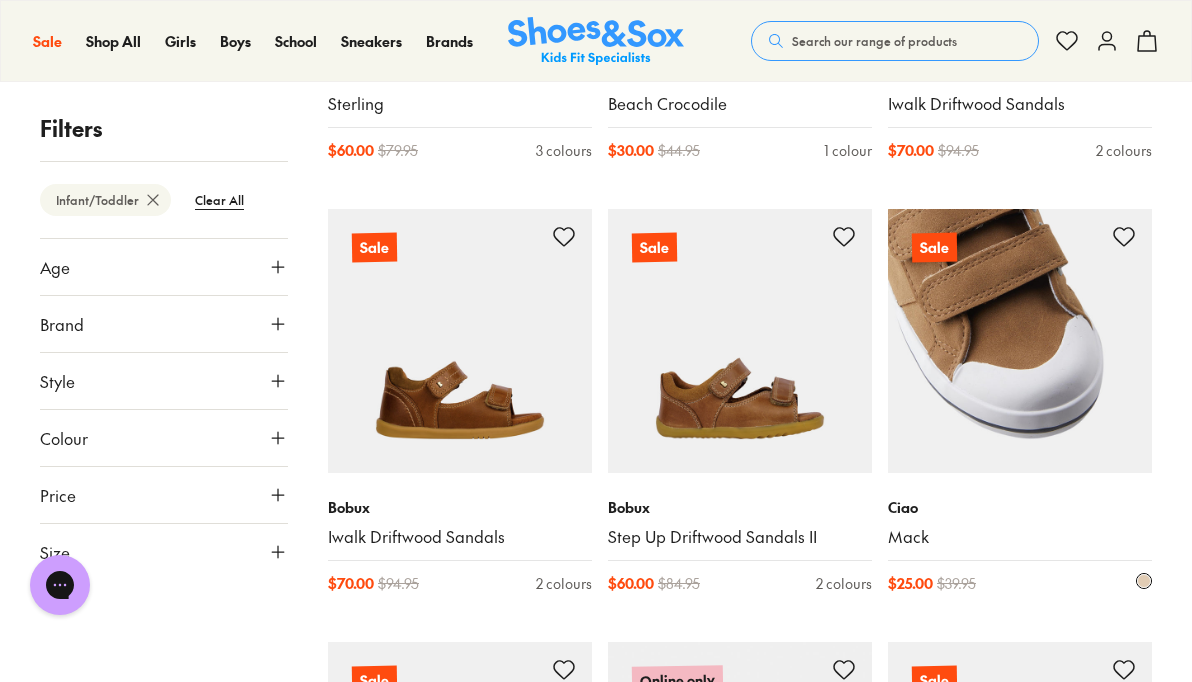 click at bounding box center [1020, 341] 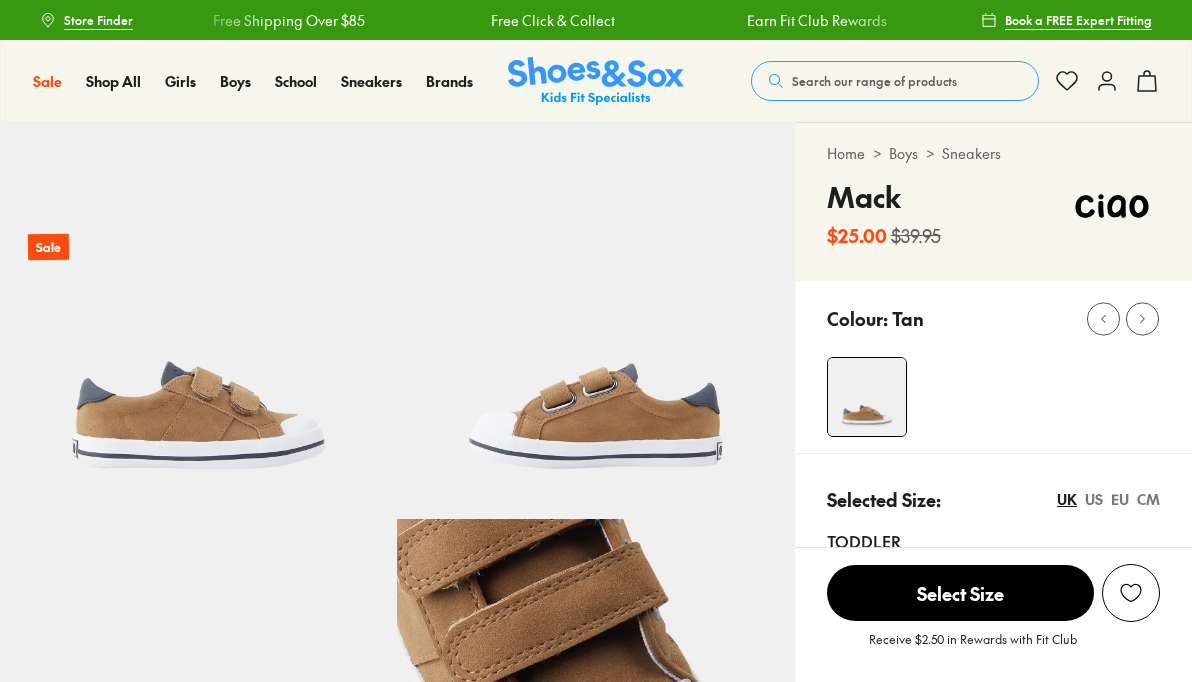 scroll, scrollTop: 0, scrollLeft: 0, axis: both 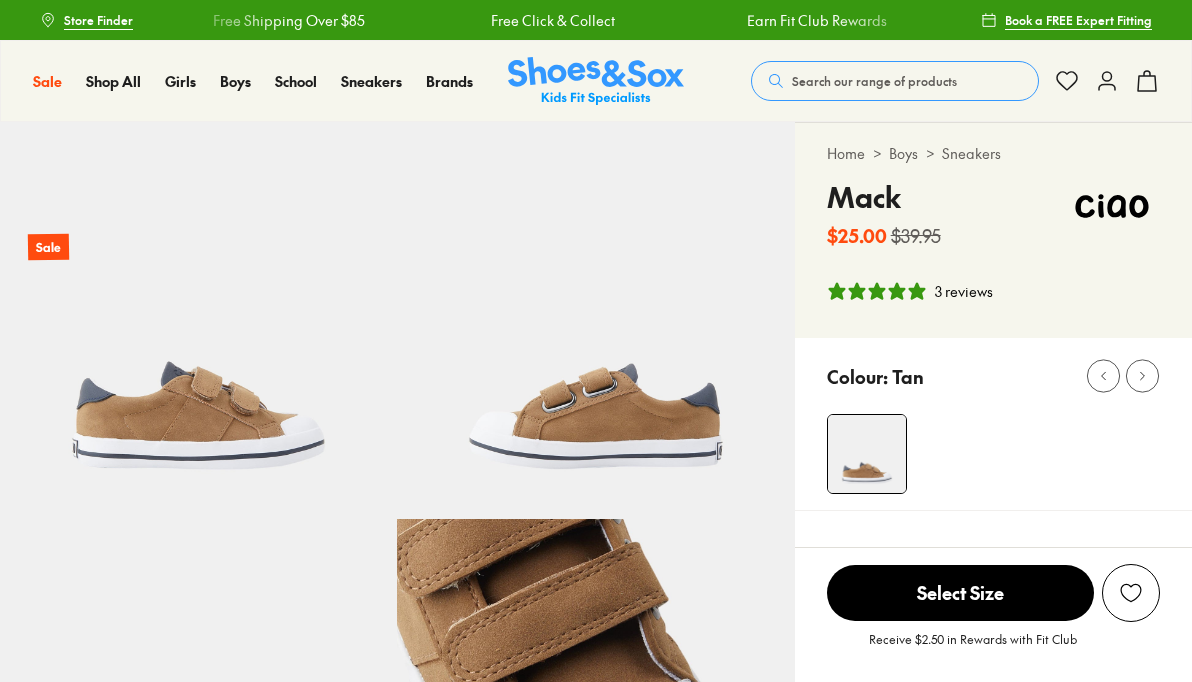 select on "*" 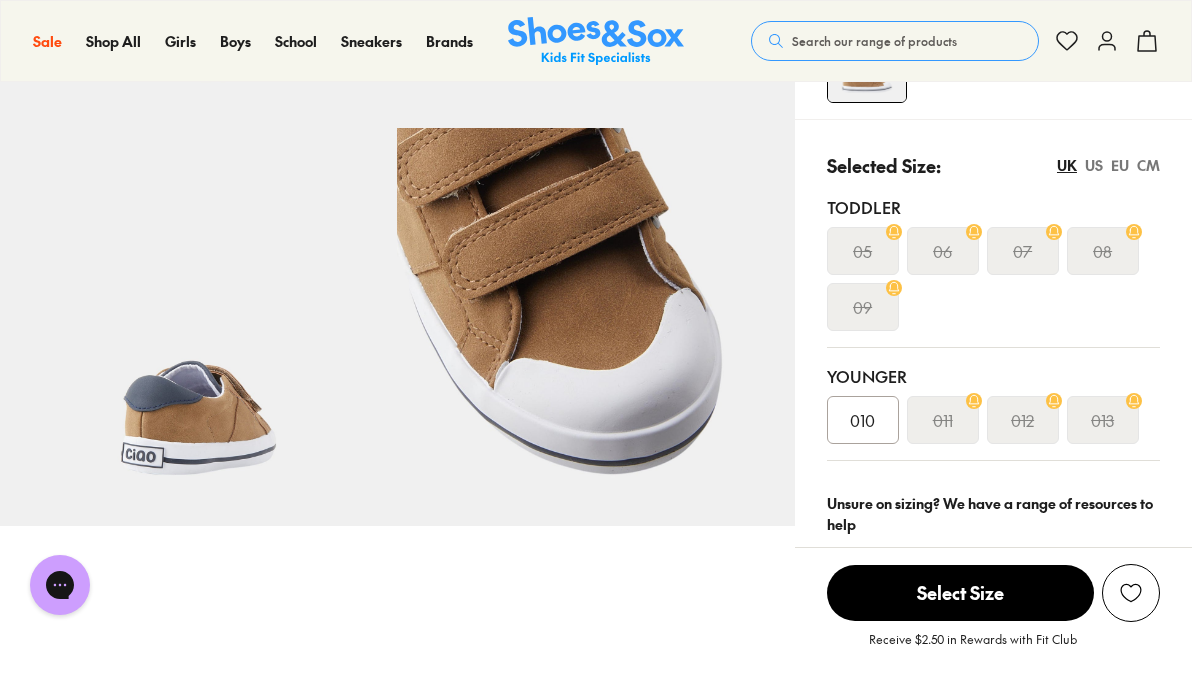 scroll, scrollTop: 392, scrollLeft: 0, axis: vertical 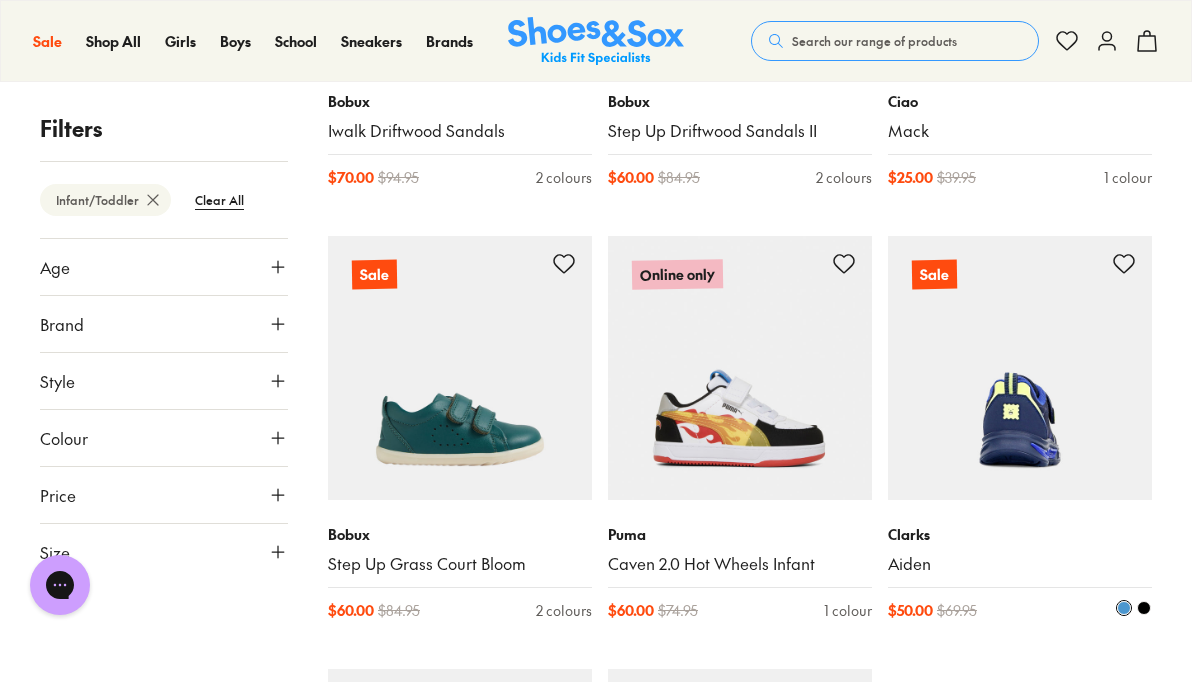 click at bounding box center (1020, 368) 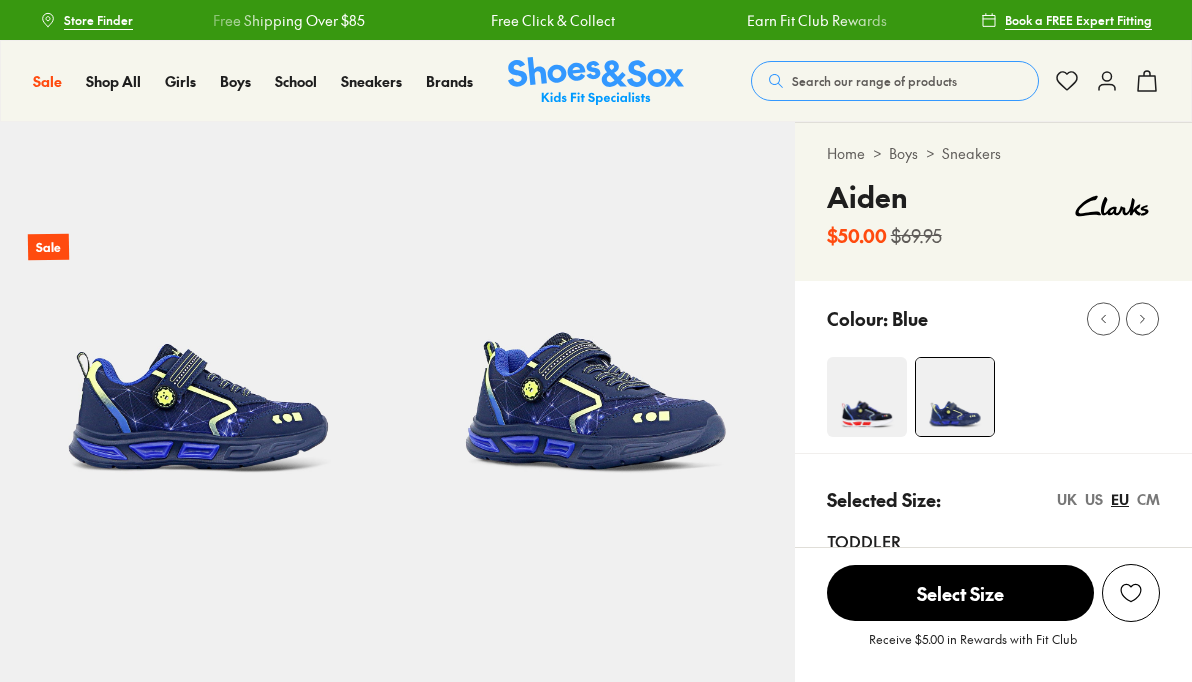 scroll, scrollTop: 0, scrollLeft: 0, axis: both 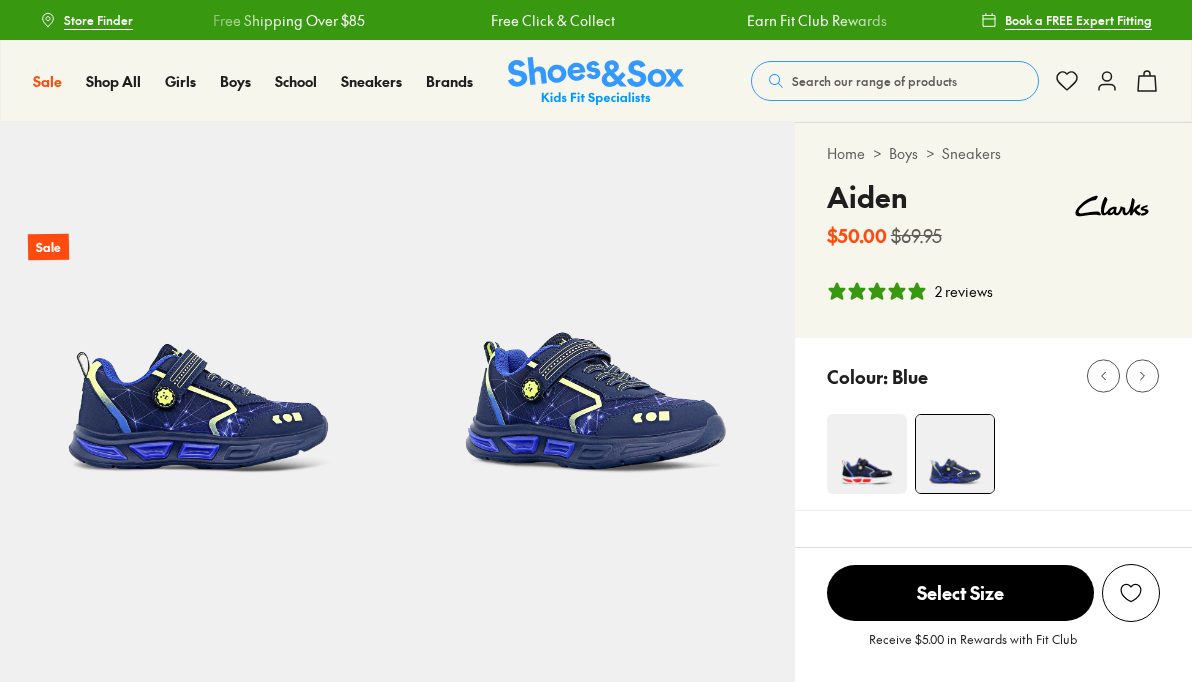 select on "*" 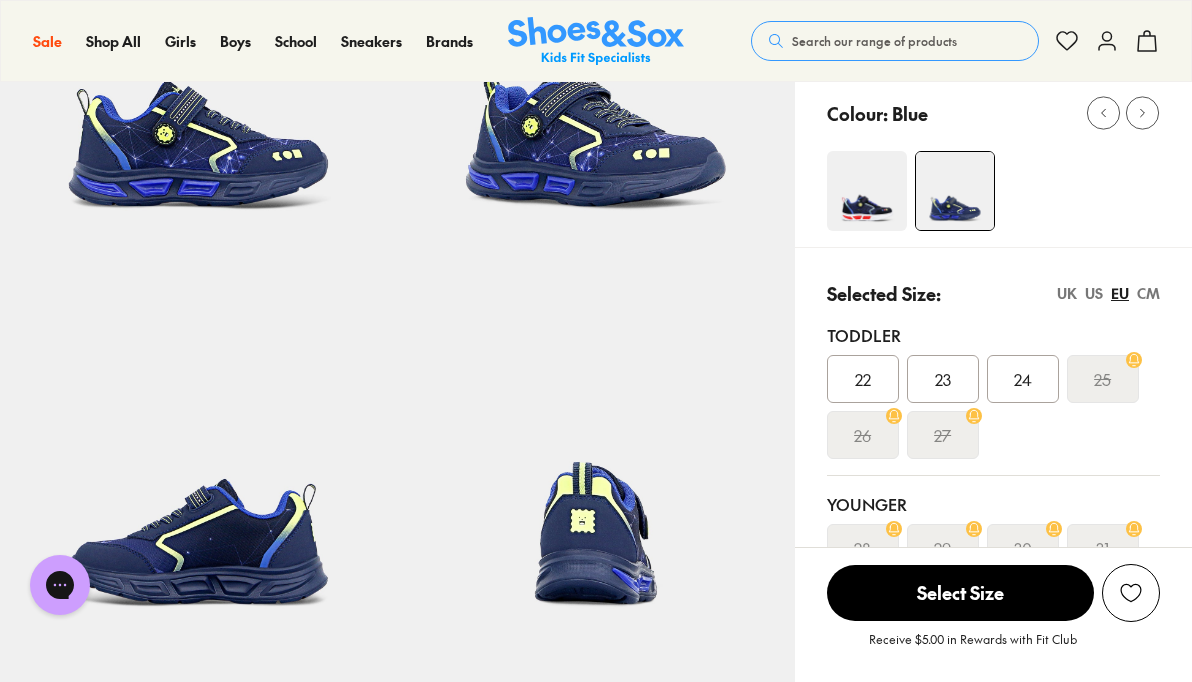 scroll, scrollTop: 266, scrollLeft: 0, axis: vertical 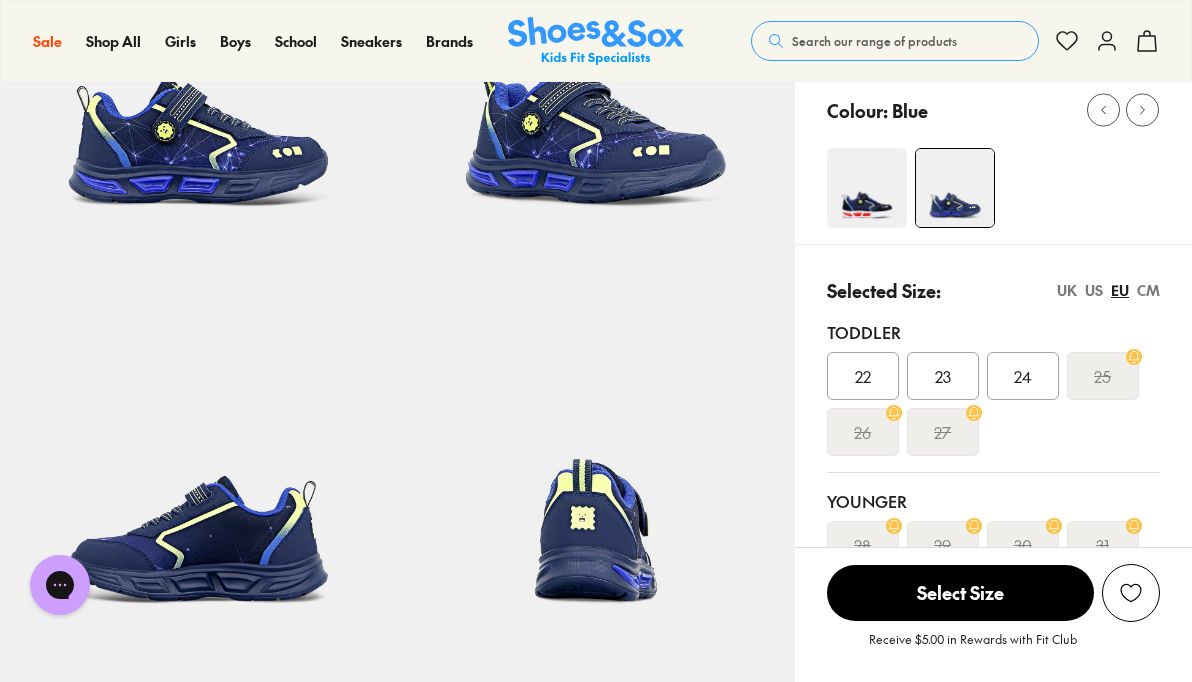 click on "24" at bounding box center (1023, 376) 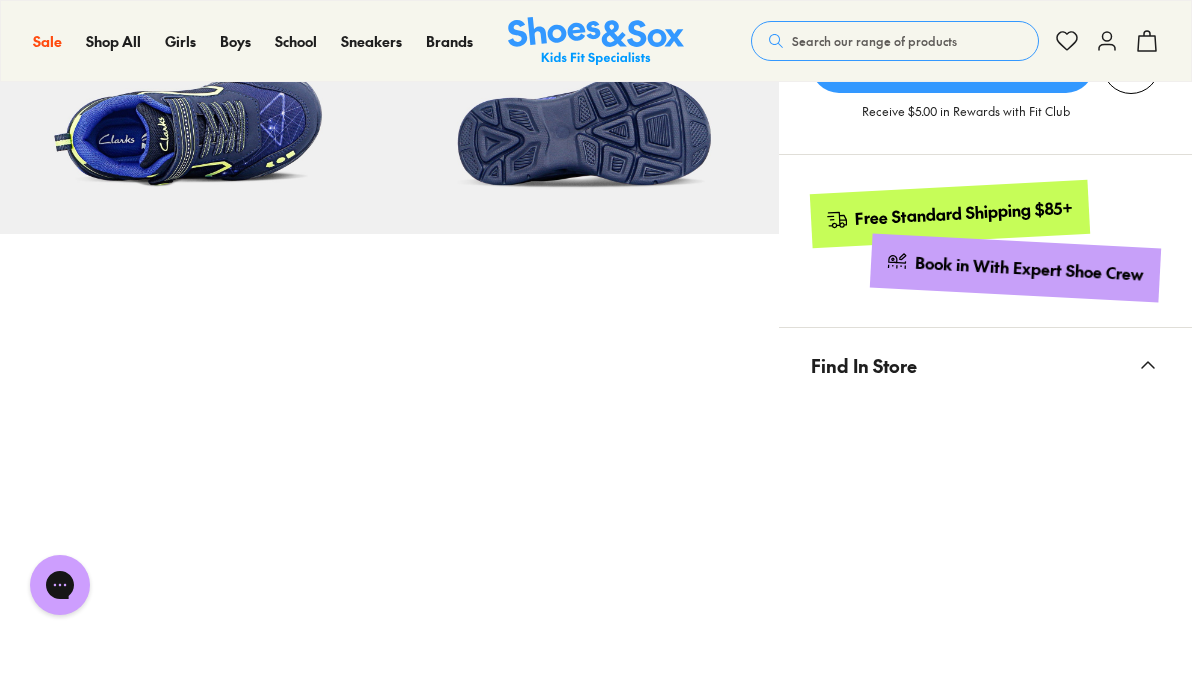 scroll, scrollTop: 1065, scrollLeft: 0, axis: vertical 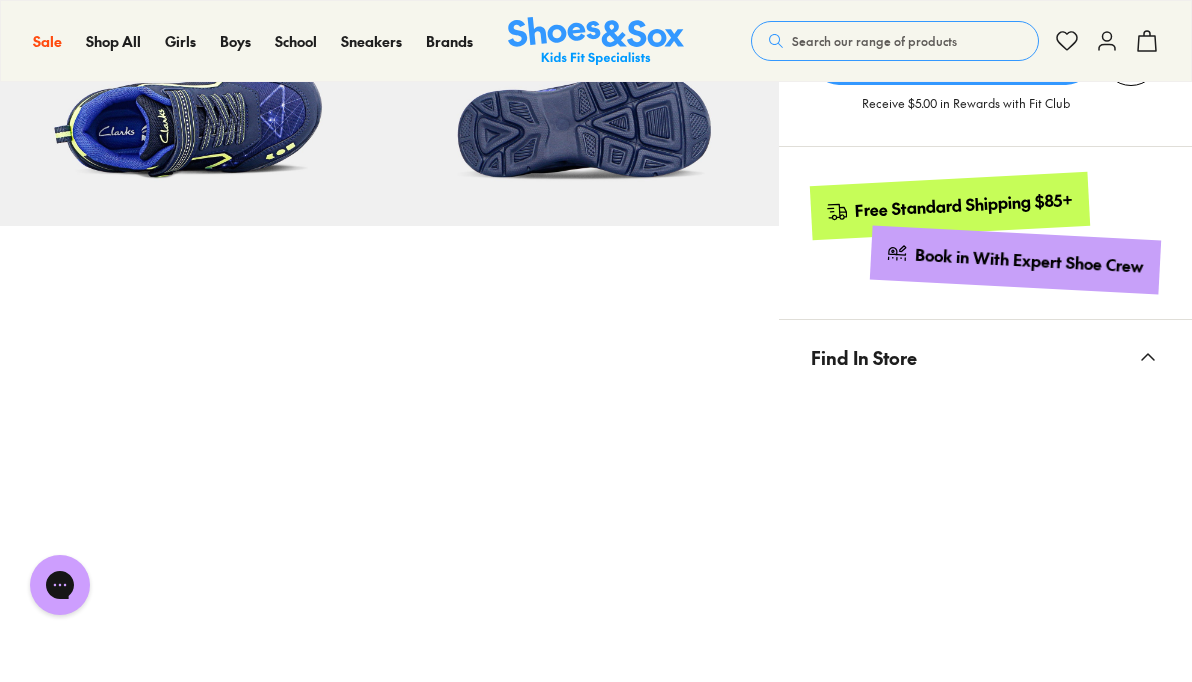 click on "Pinch & Zoom  (100%)" at bounding box center (389, 277) 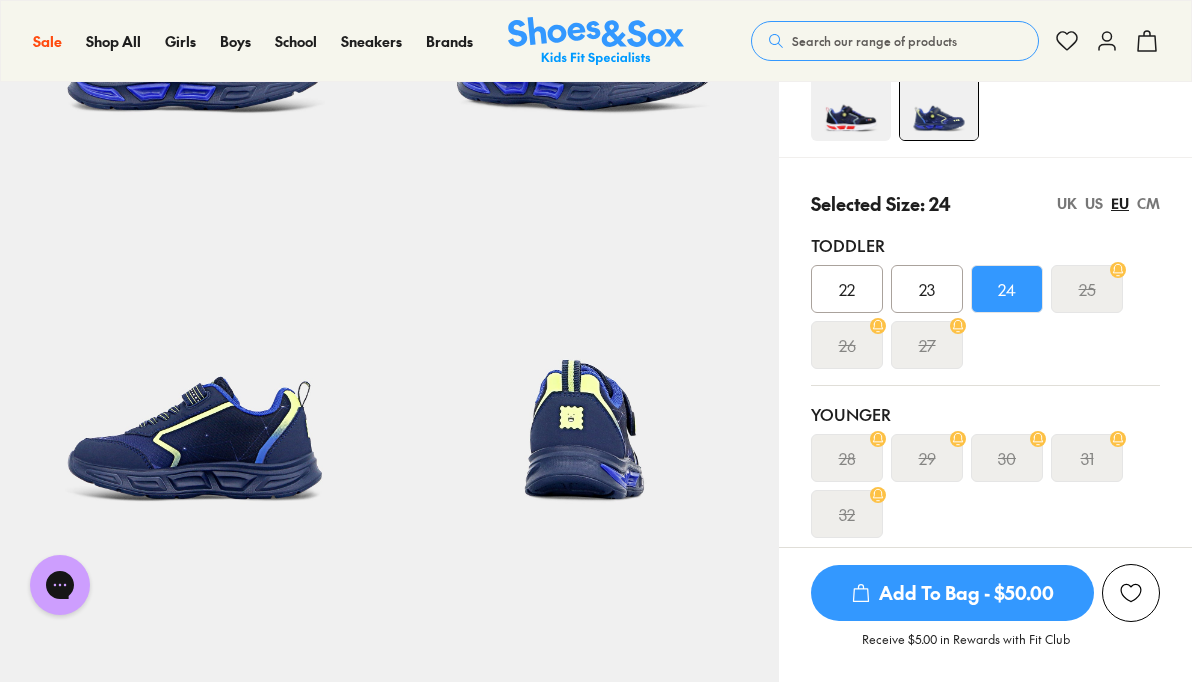 scroll, scrollTop: 356, scrollLeft: 0, axis: vertical 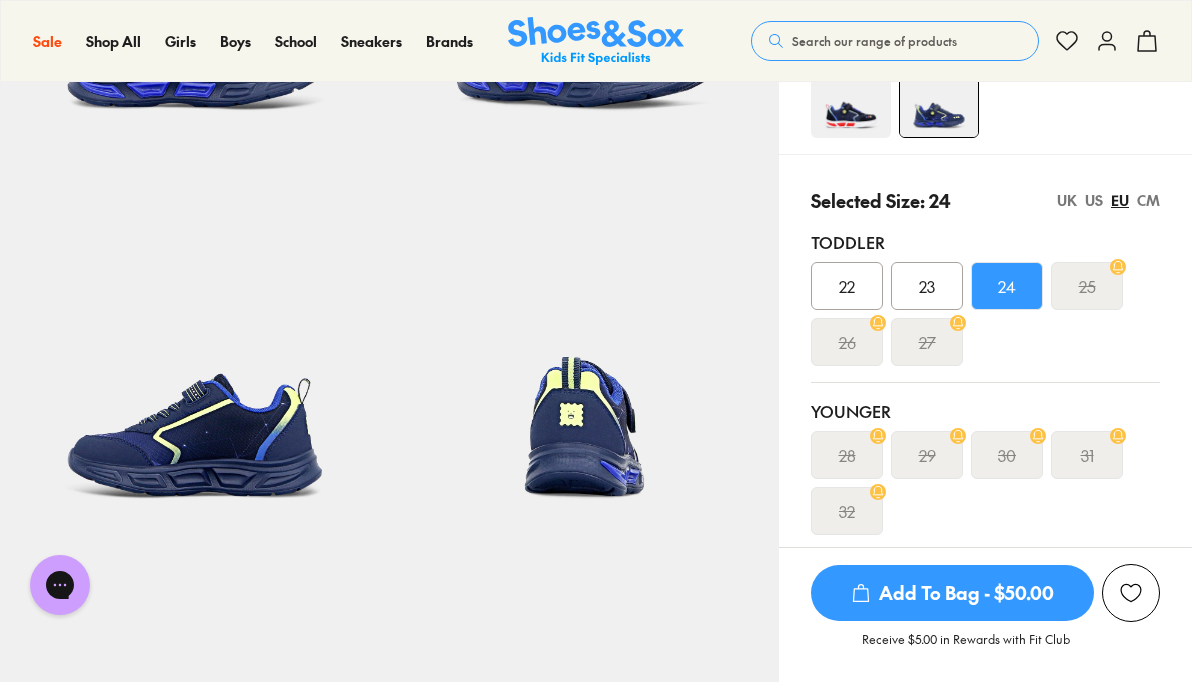 click on "US" at bounding box center [1094, 200] 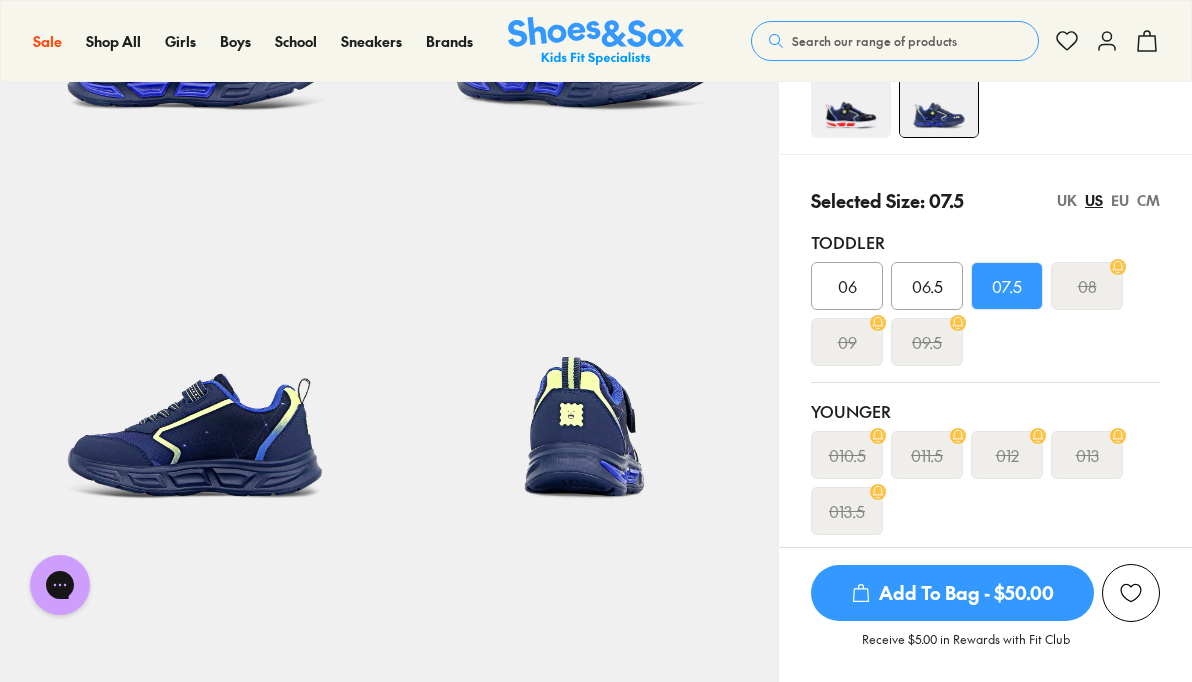 click on "Selected Size:   07.5 UK US EU CM Toddler 06 06.5 07.5 08 09 09.5 Younger 010.5 011.5 012 013 013.5" at bounding box center [985, 361] 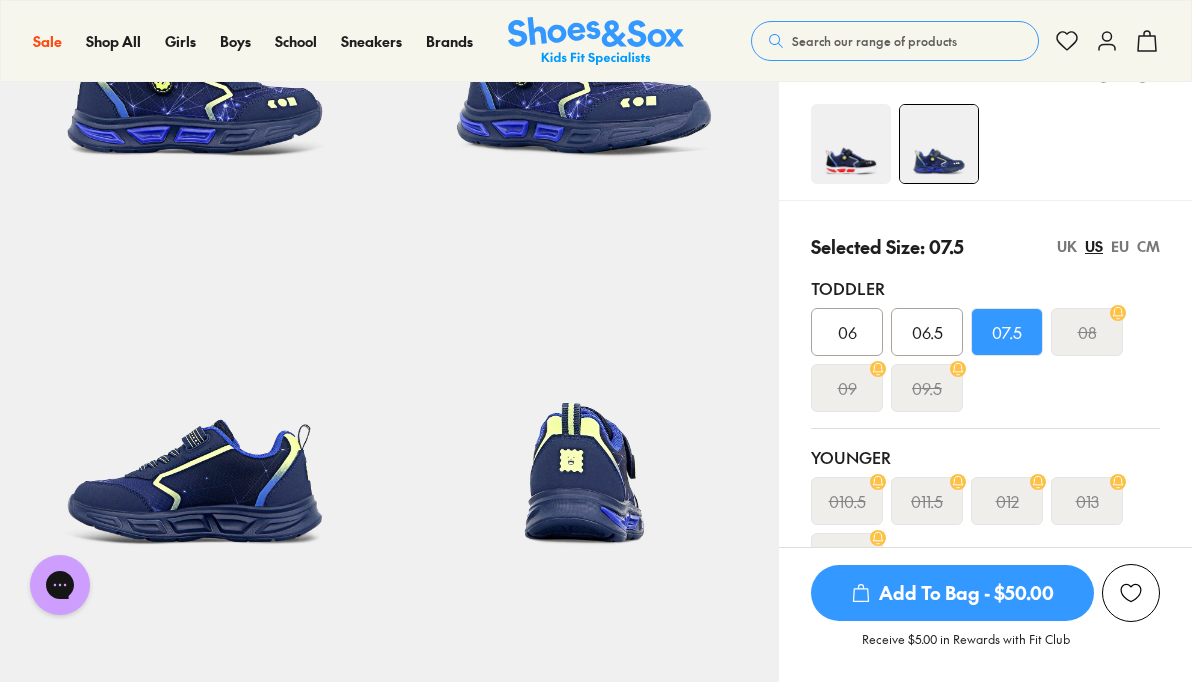 scroll, scrollTop: 302, scrollLeft: 0, axis: vertical 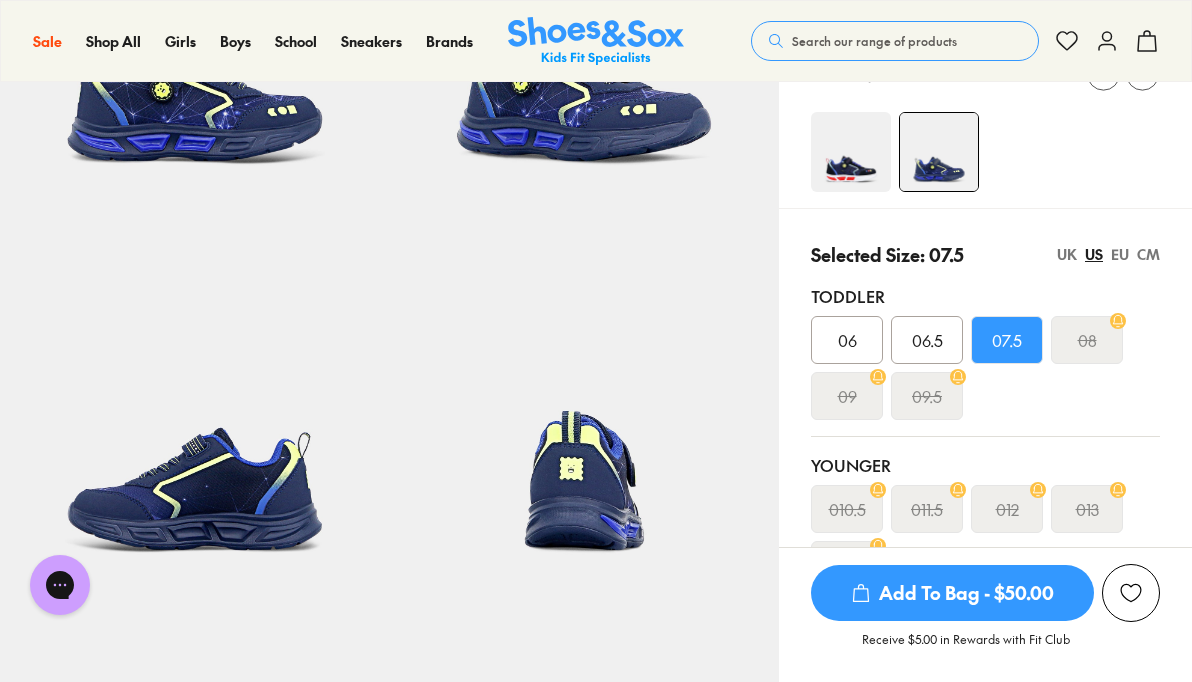 click at bounding box center (851, 152) 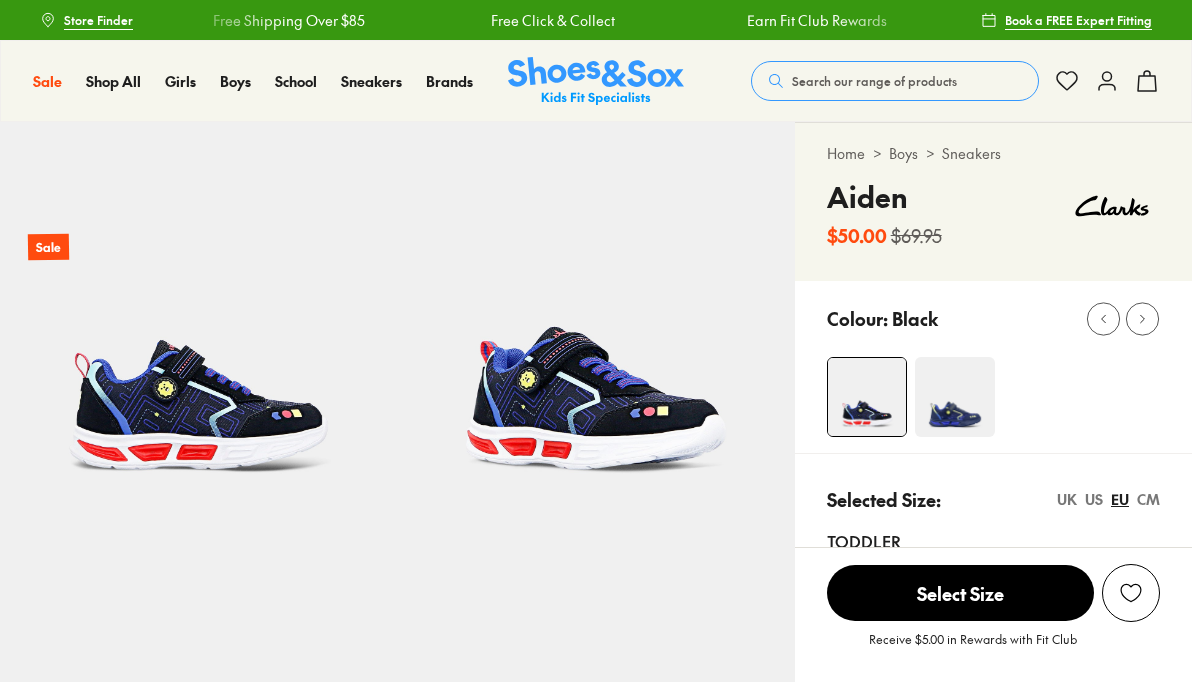 scroll, scrollTop: 0, scrollLeft: 0, axis: both 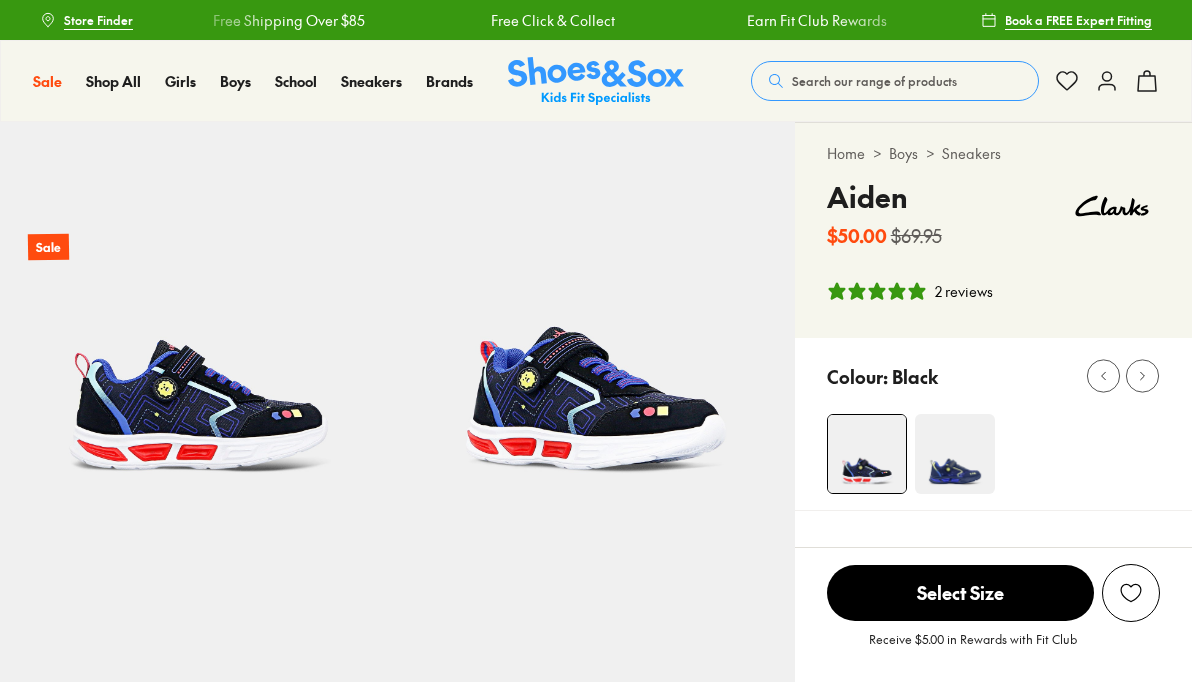 select on "*" 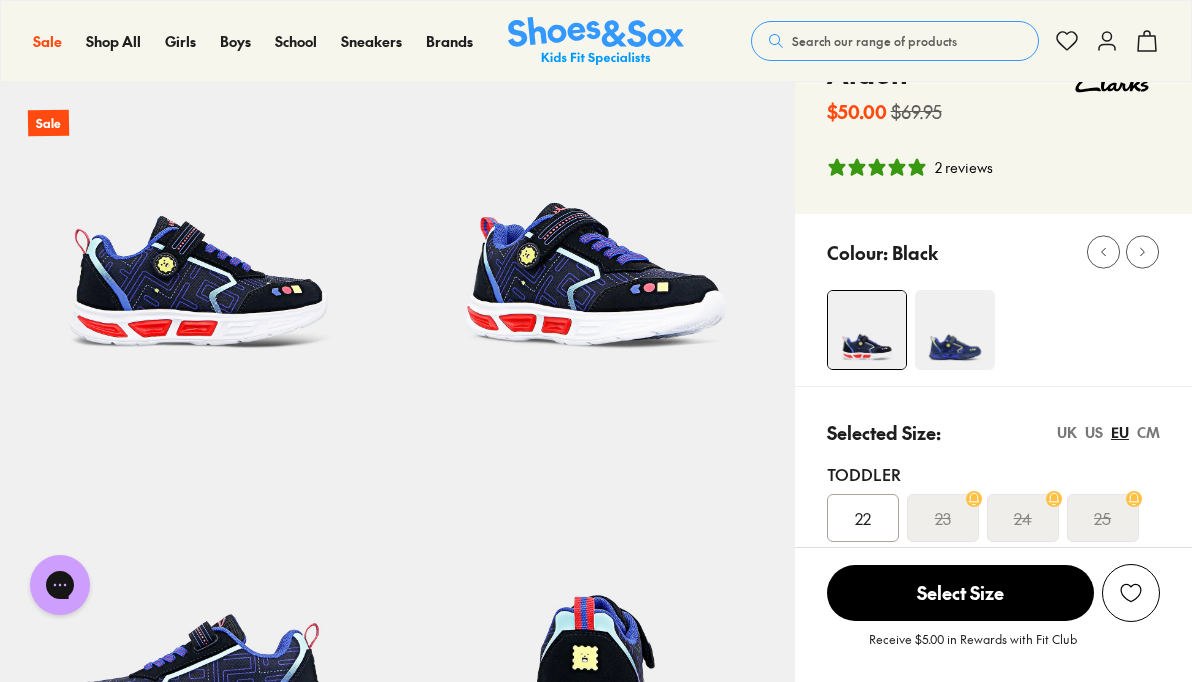 scroll, scrollTop: 122, scrollLeft: 0, axis: vertical 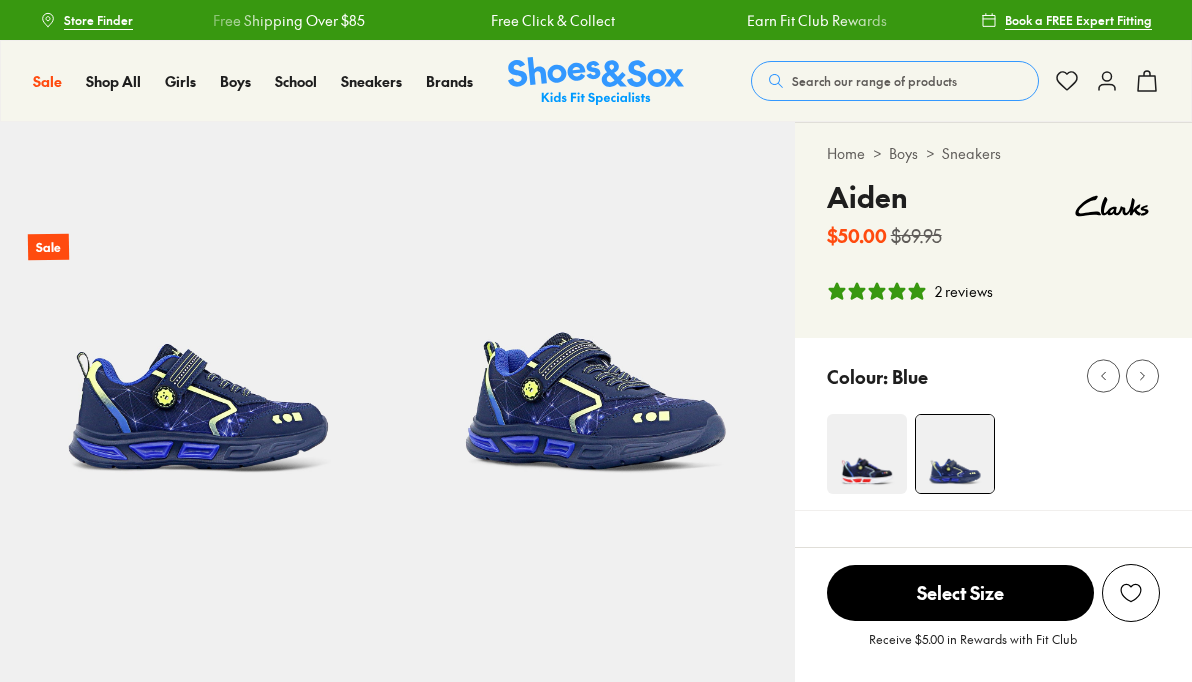 select on "*" 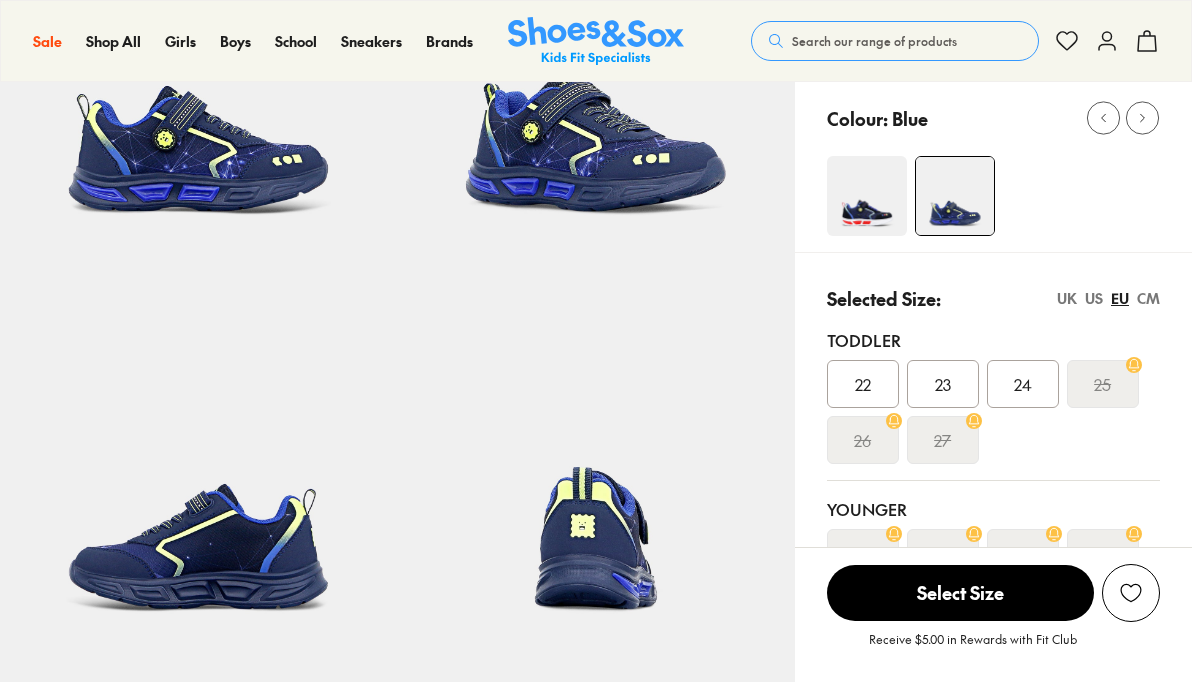 scroll, scrollTop: 0, scrollLeft: 0, axis: both 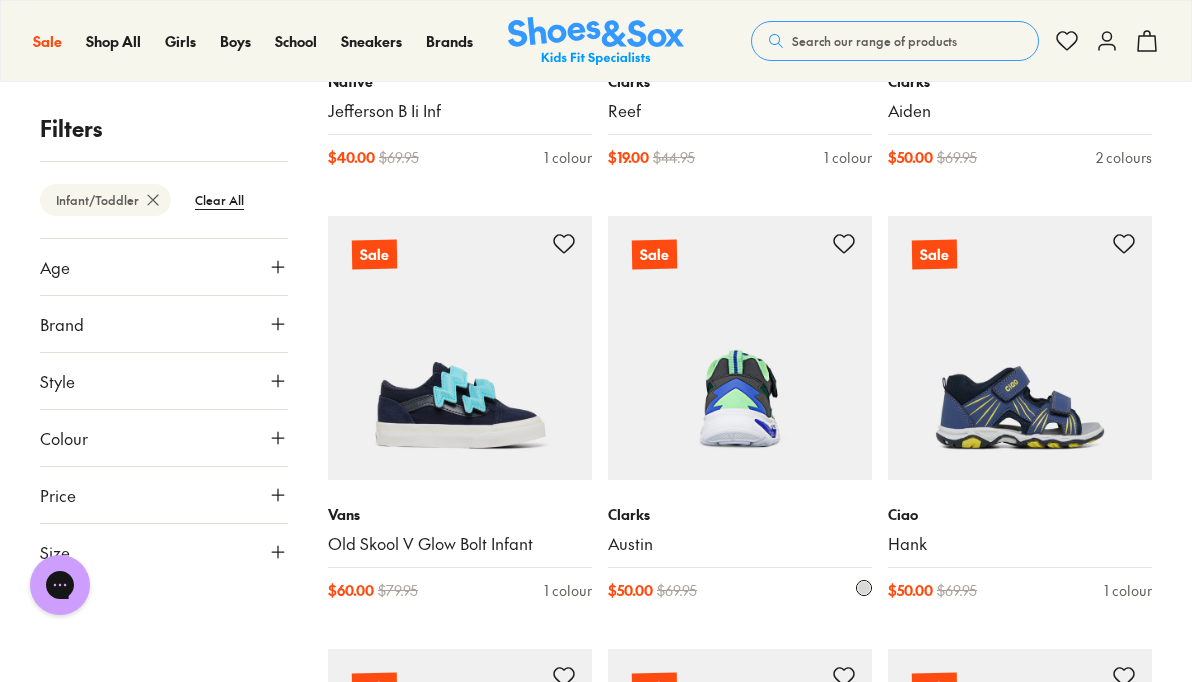 click at bounding box center (740, 348) 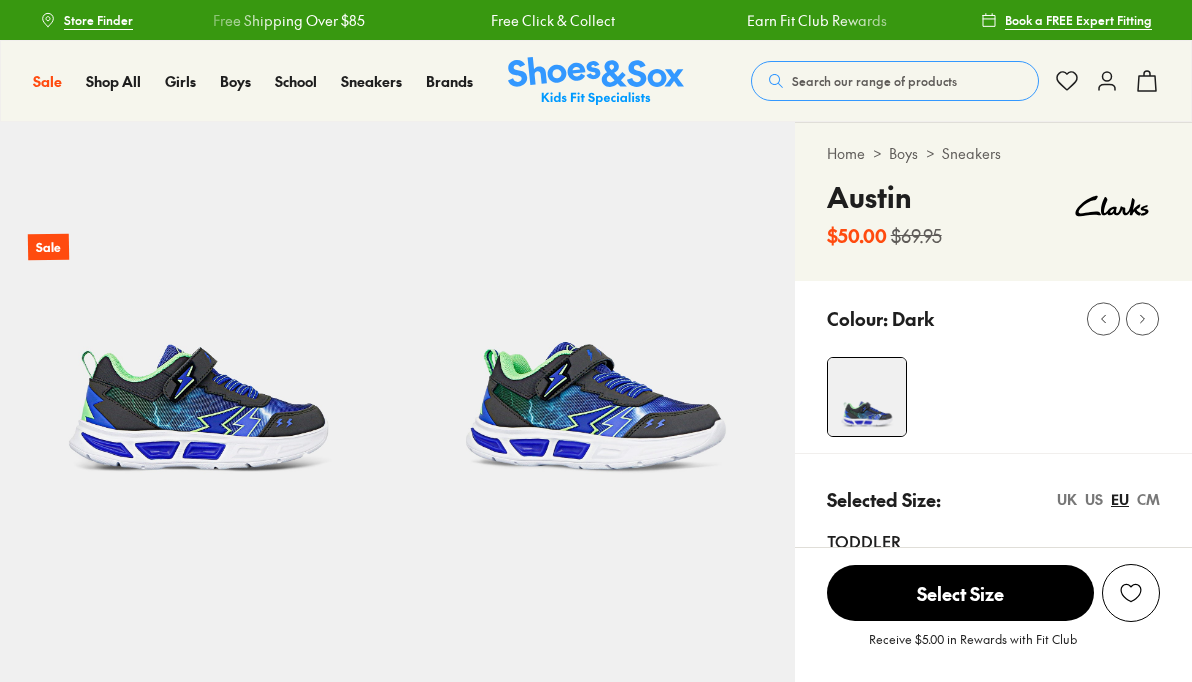 scroll, scrollTop: 0, scrollLeft: 0, axis: both 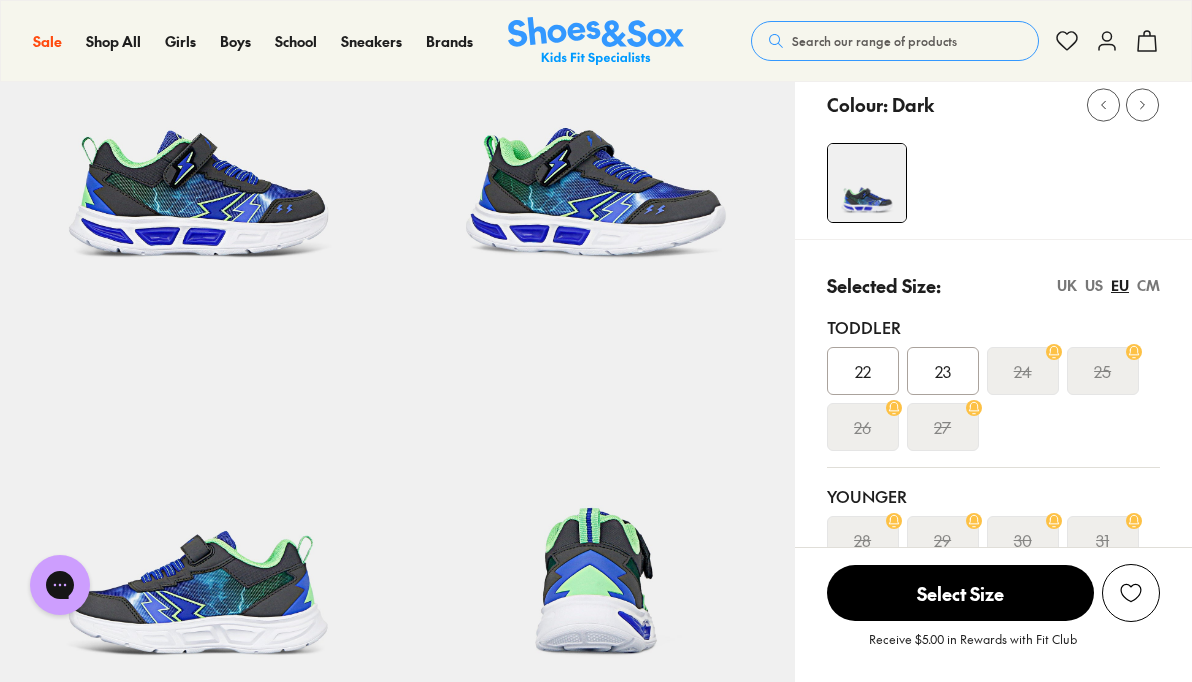 click on "23" at bounding box center [943, 371] 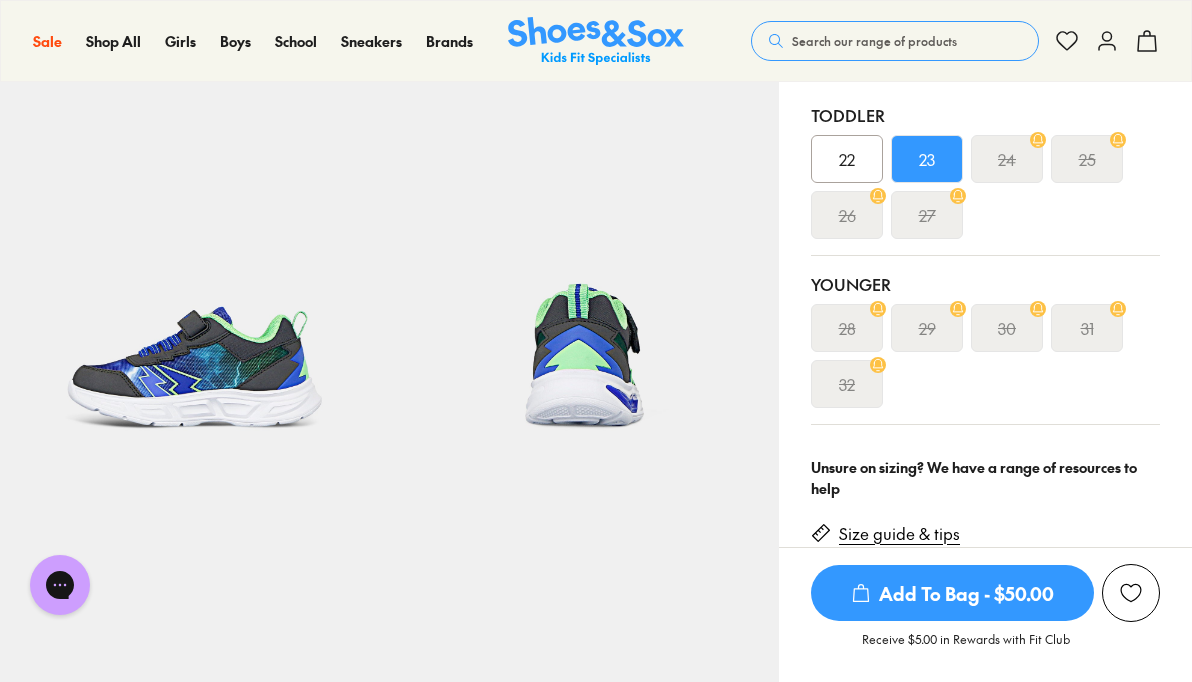 scroll, scrollTop: 0, scrollLeft: 0, axis: both 